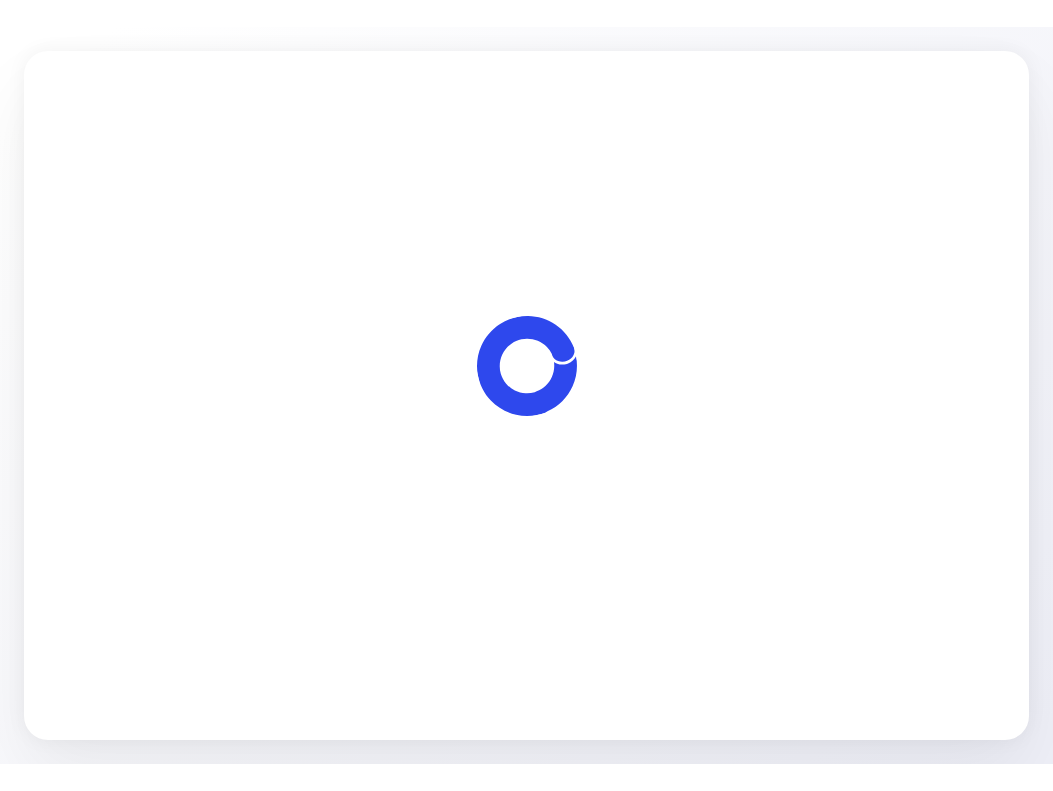 scroll, scrollTop: 0, scrollLeft: 0, axis: both 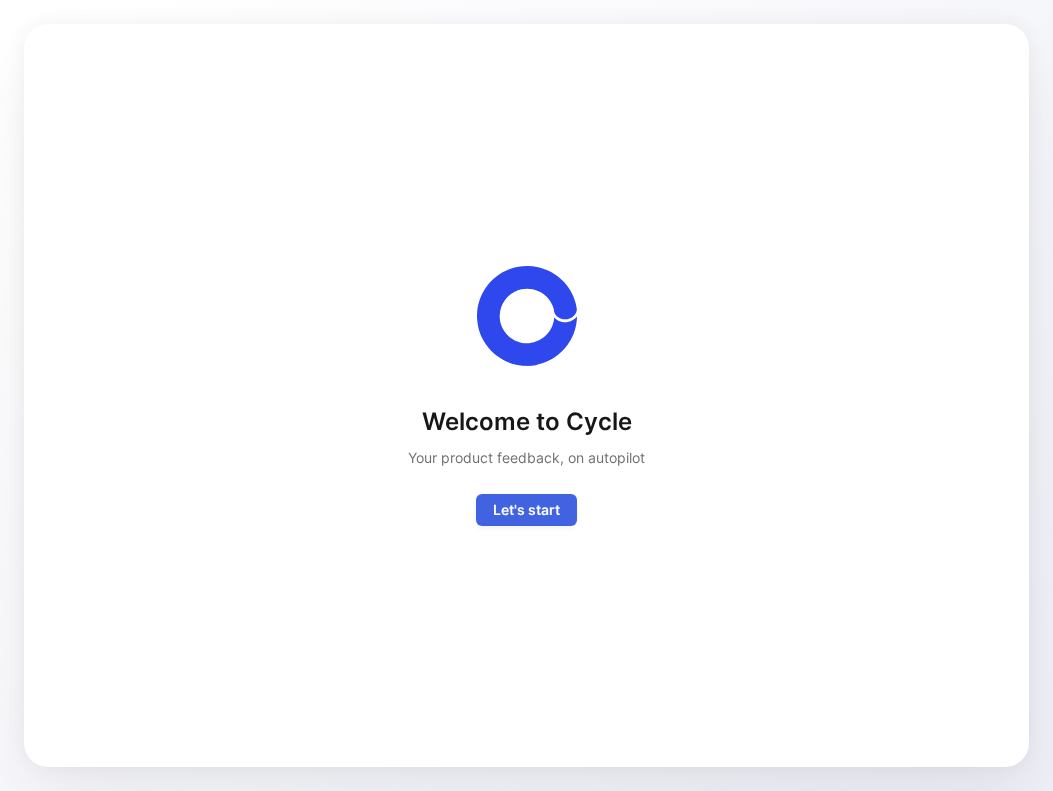 click on "Let's start" at bounding box center (526, 510) 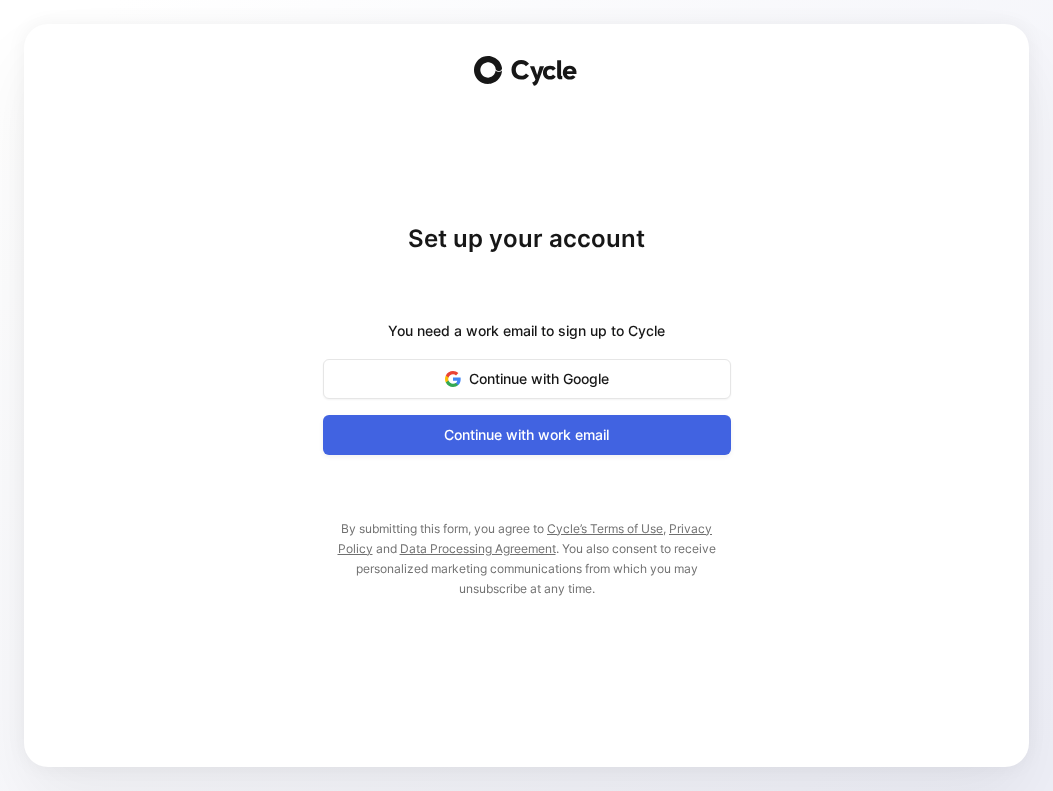 click on "Continue with work email" at bounding box center (527, 435) 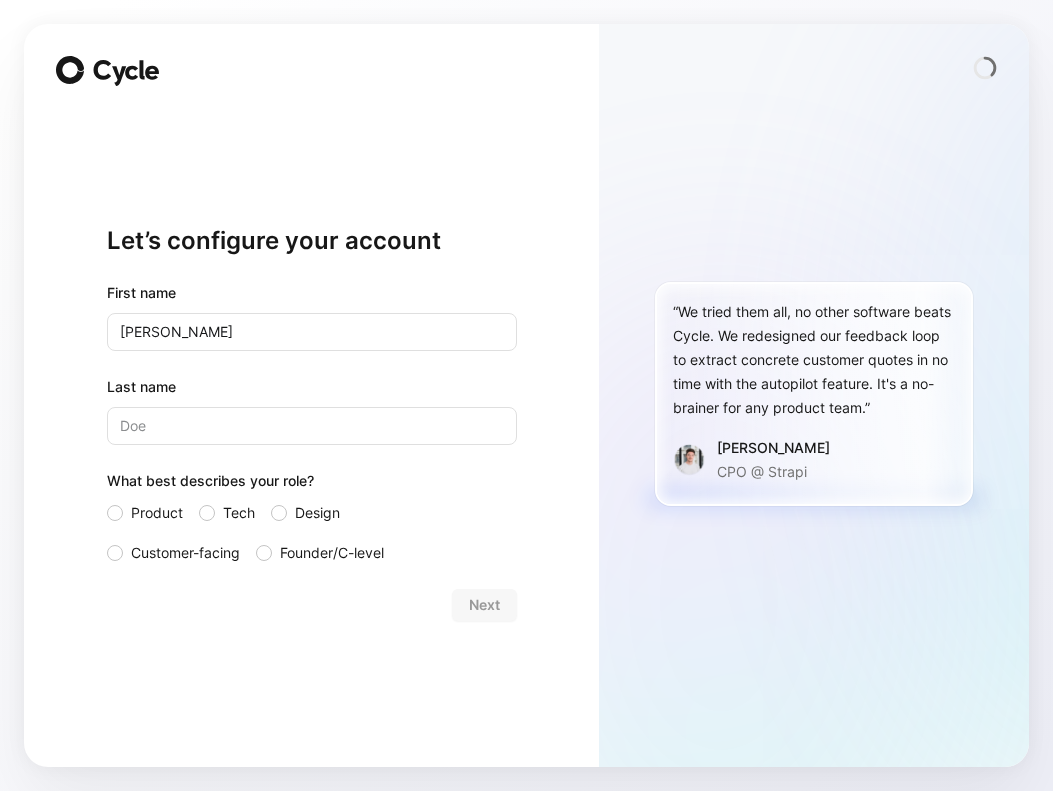 type on "[PERSON_NAME]" 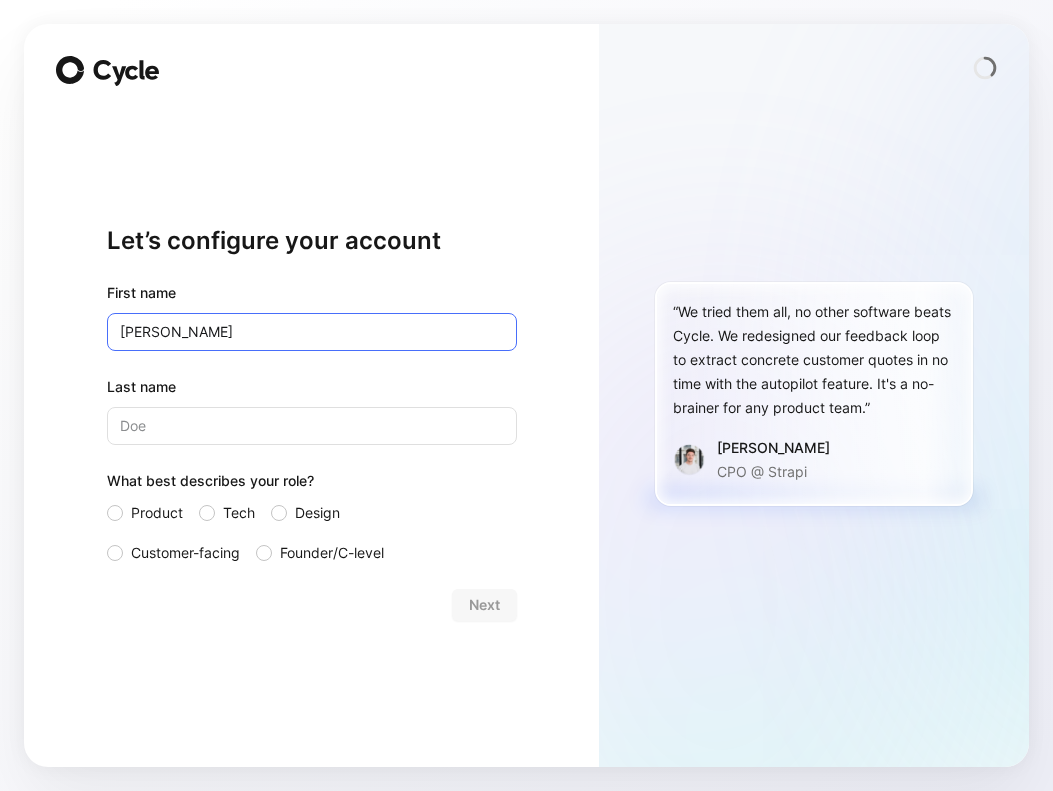 click on "[PERSON_NAME]" at bounding box center [312, 332] 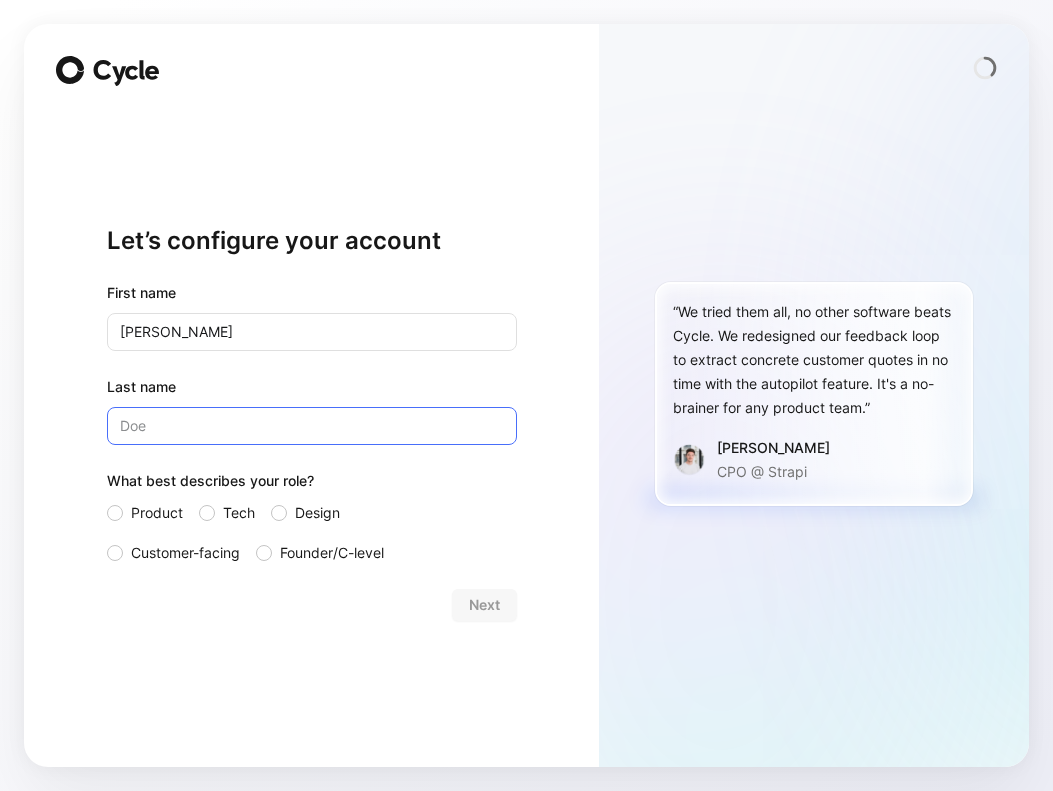 click on "Last name" at bounding box center [312, 426] 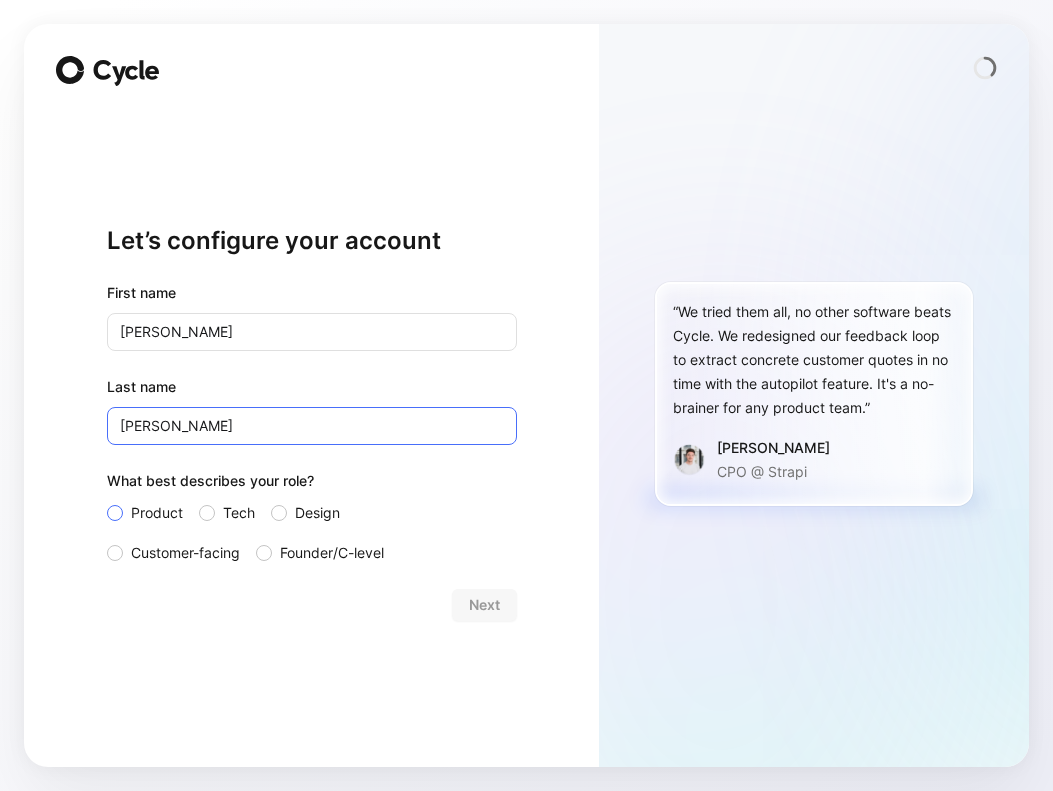 type on "[PERSON_NAME]" 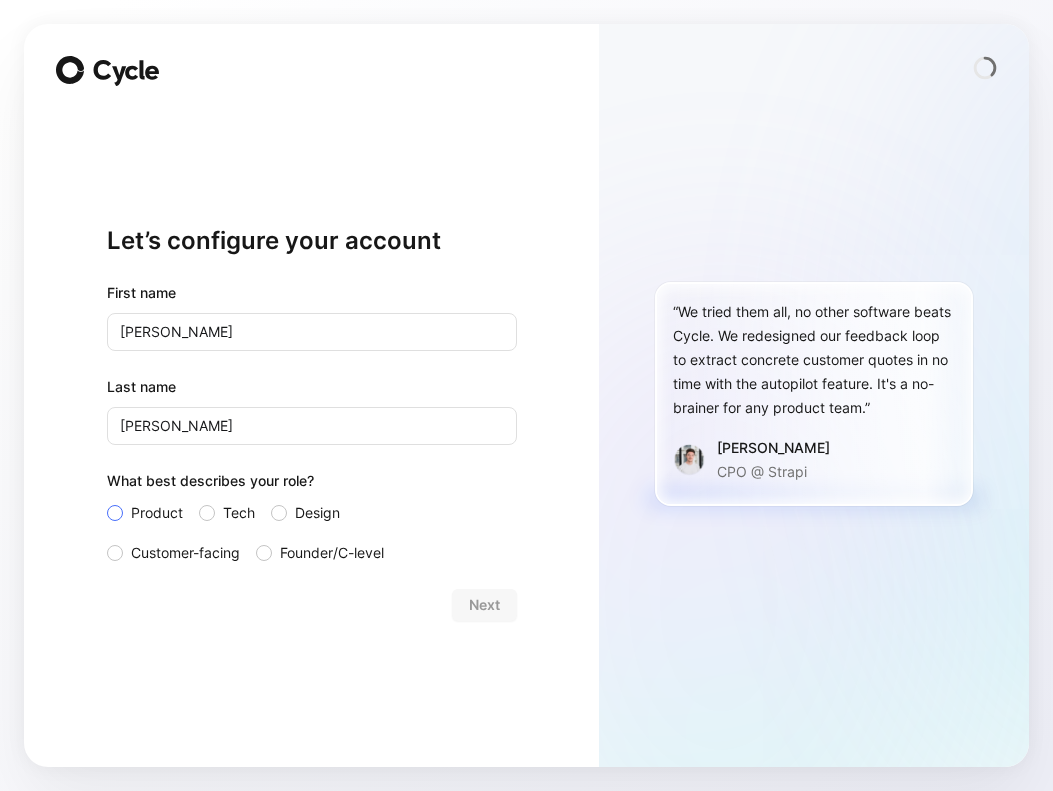 click on "Product" at bounding box center (157, 513) 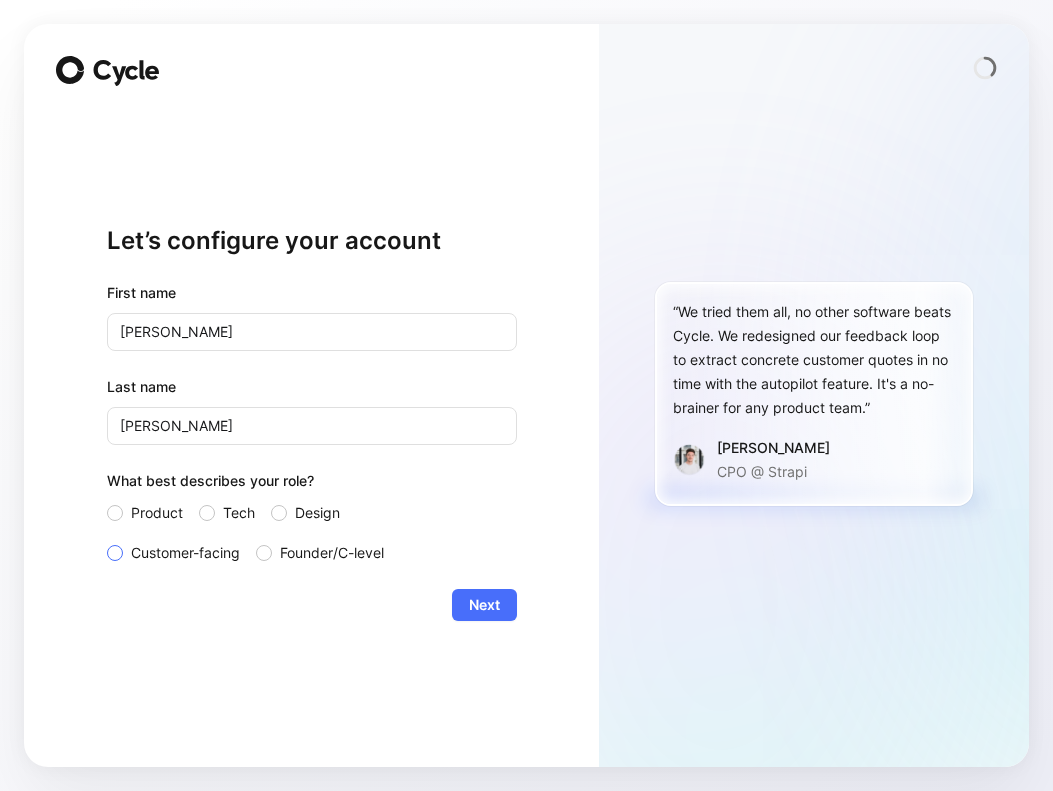 click on "Customer-facing" at bounding box center [185, 553] 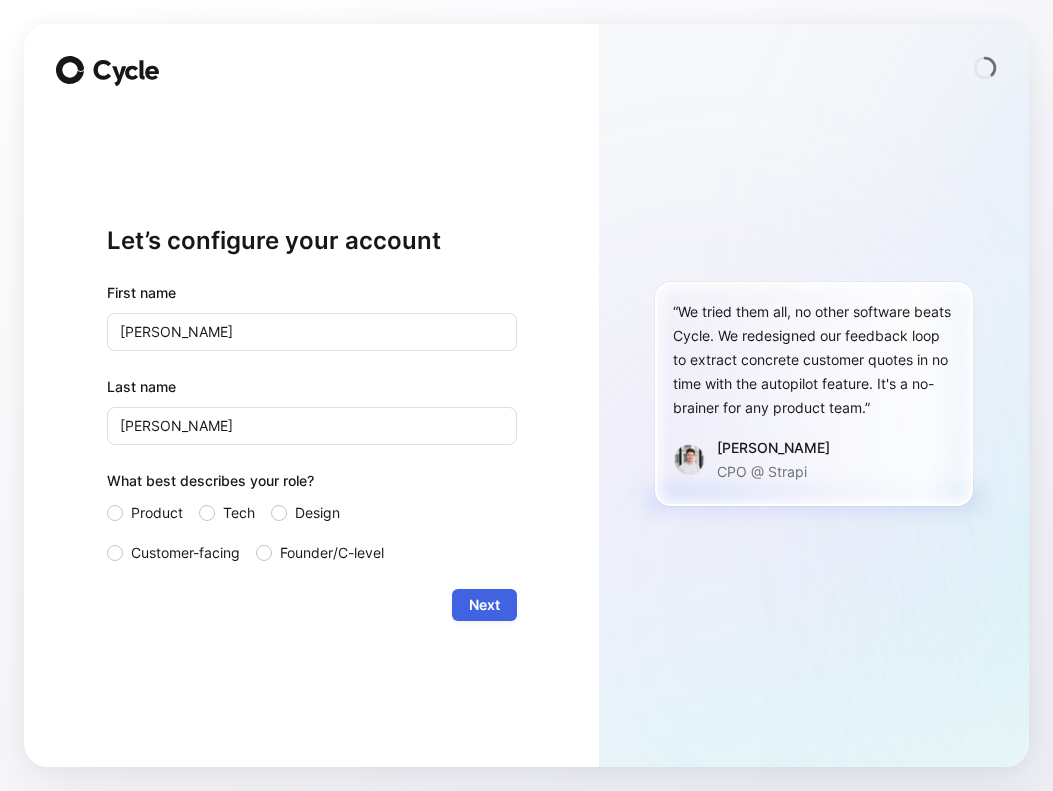 click on "Next" at bounding box center (484, 605) 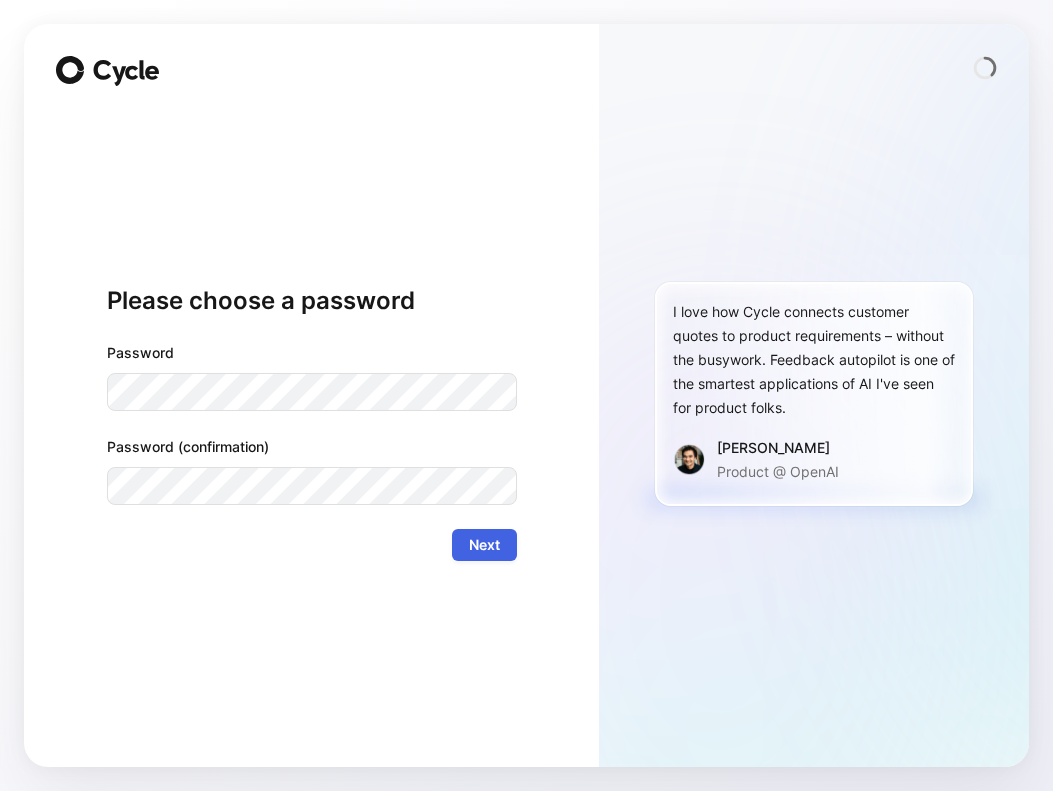 click on "Next" at bounding box center (484, 545) 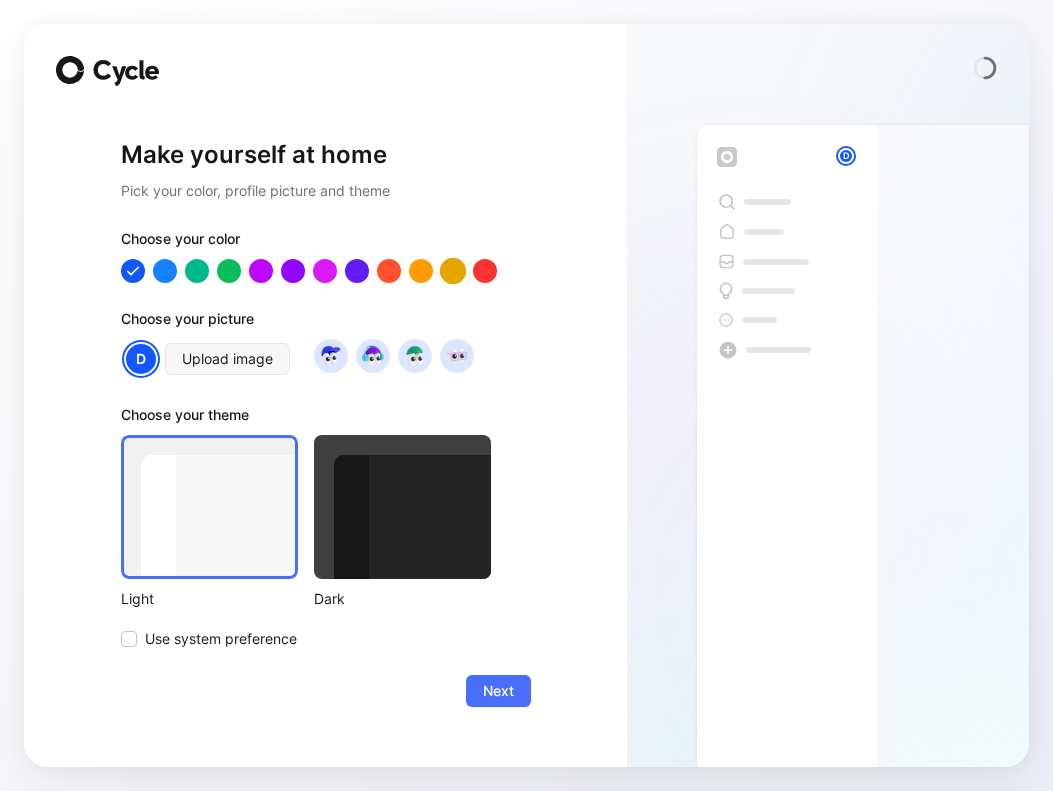 click at bounding box center (452, 270) 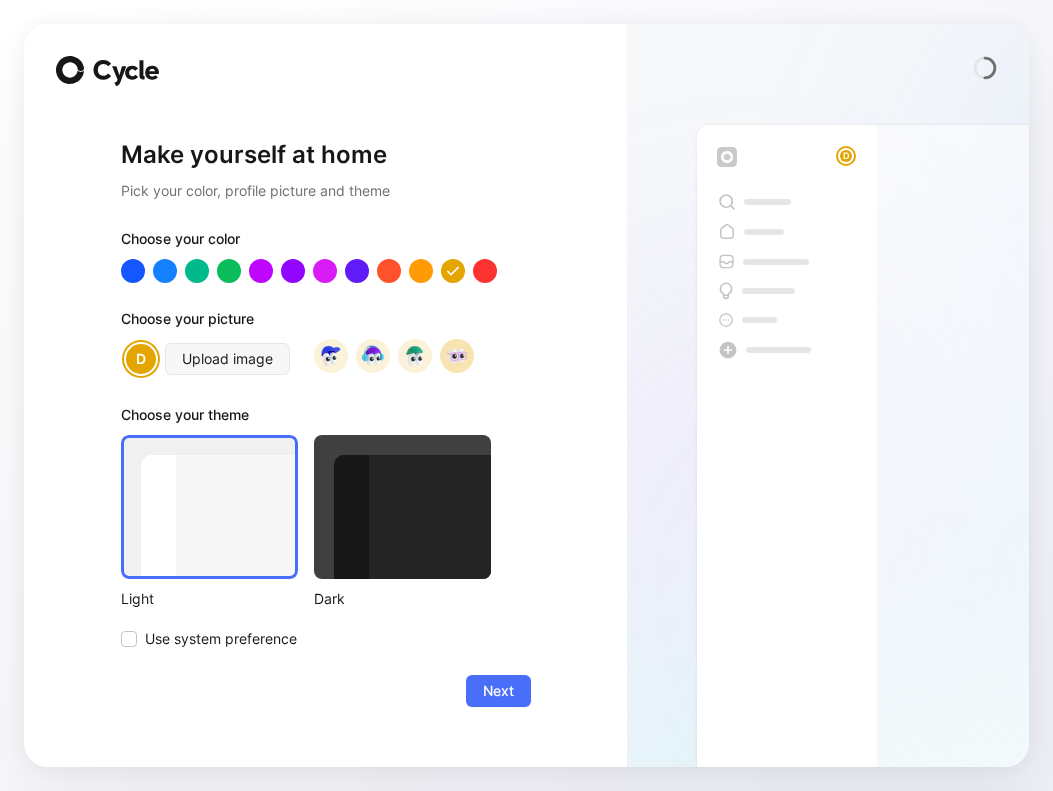 click at bounding box center (456, 355) 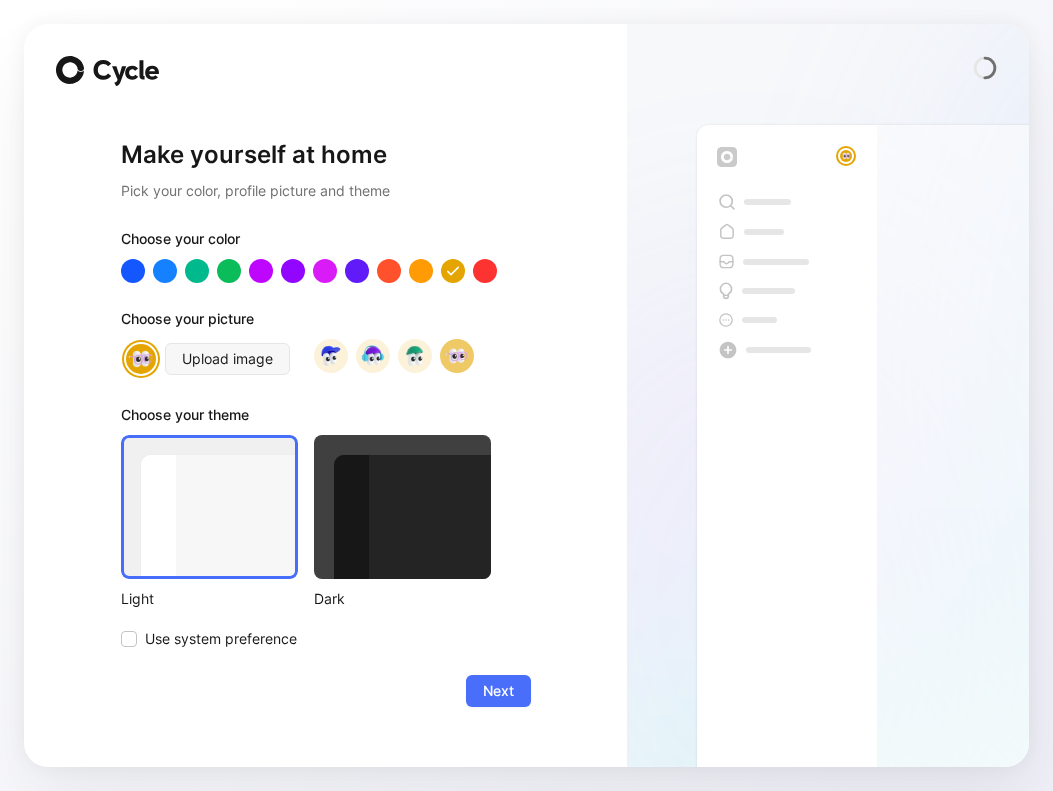 click at bounding box center (209, 507) 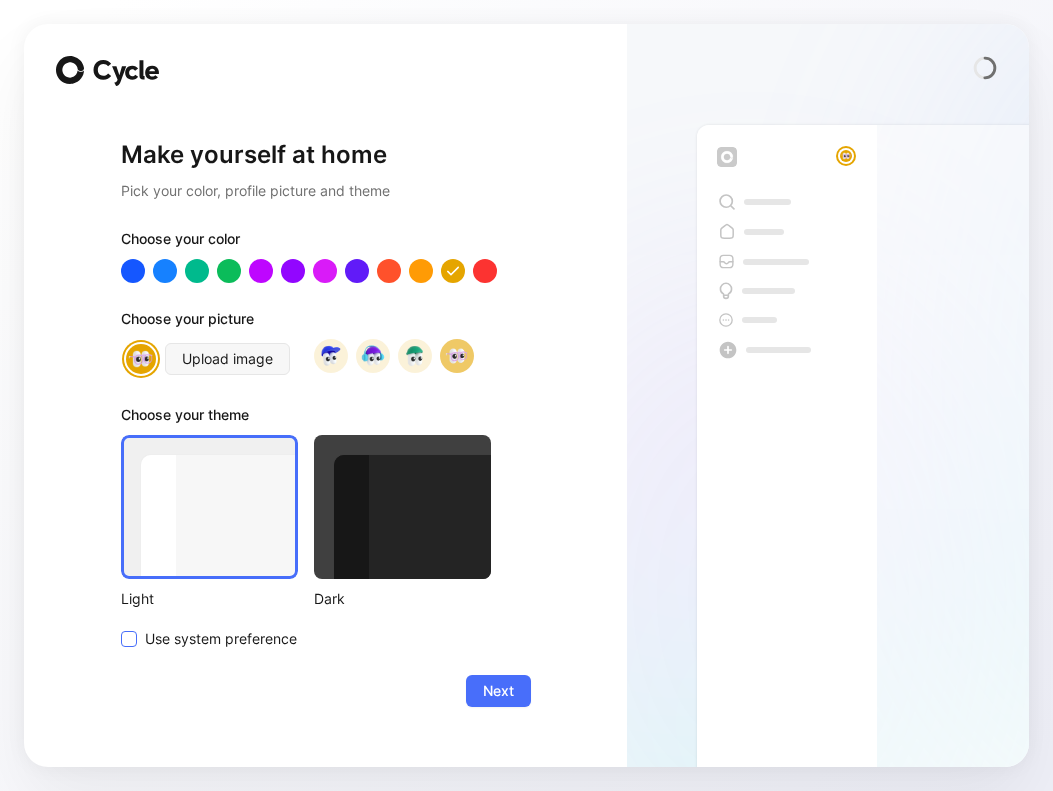 click on "Use system preference" at bounding box center (221, 639) 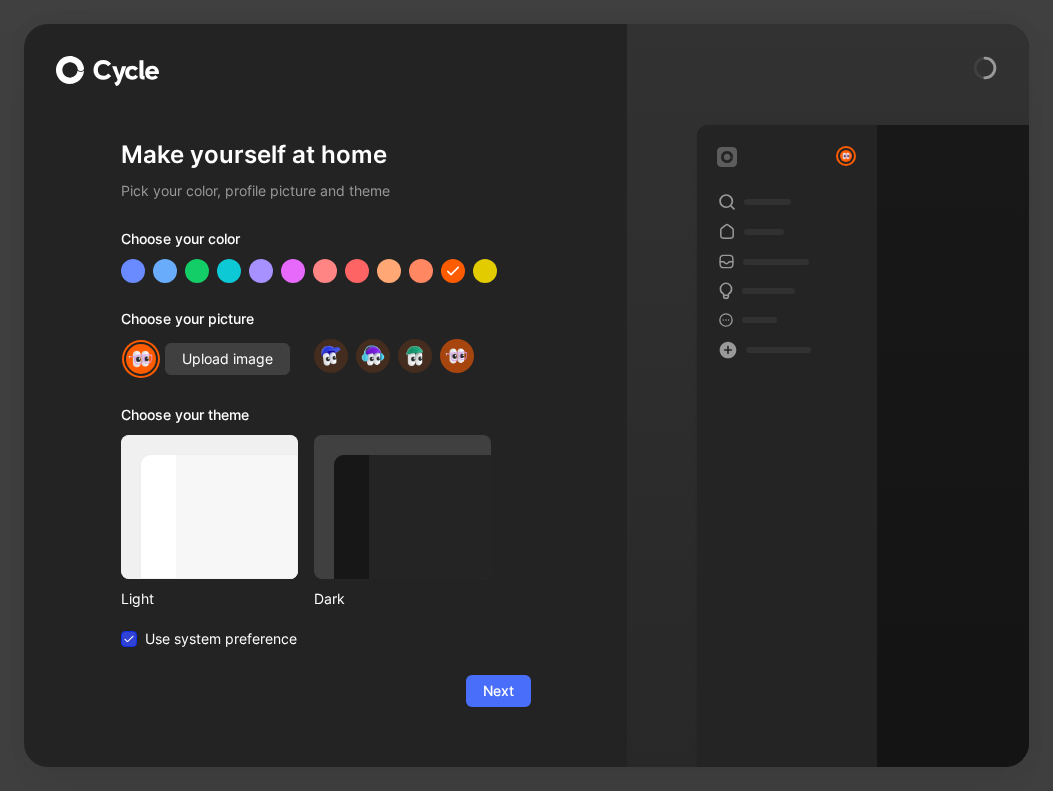 click on "Use system preference" at bounding box center [221, 639] 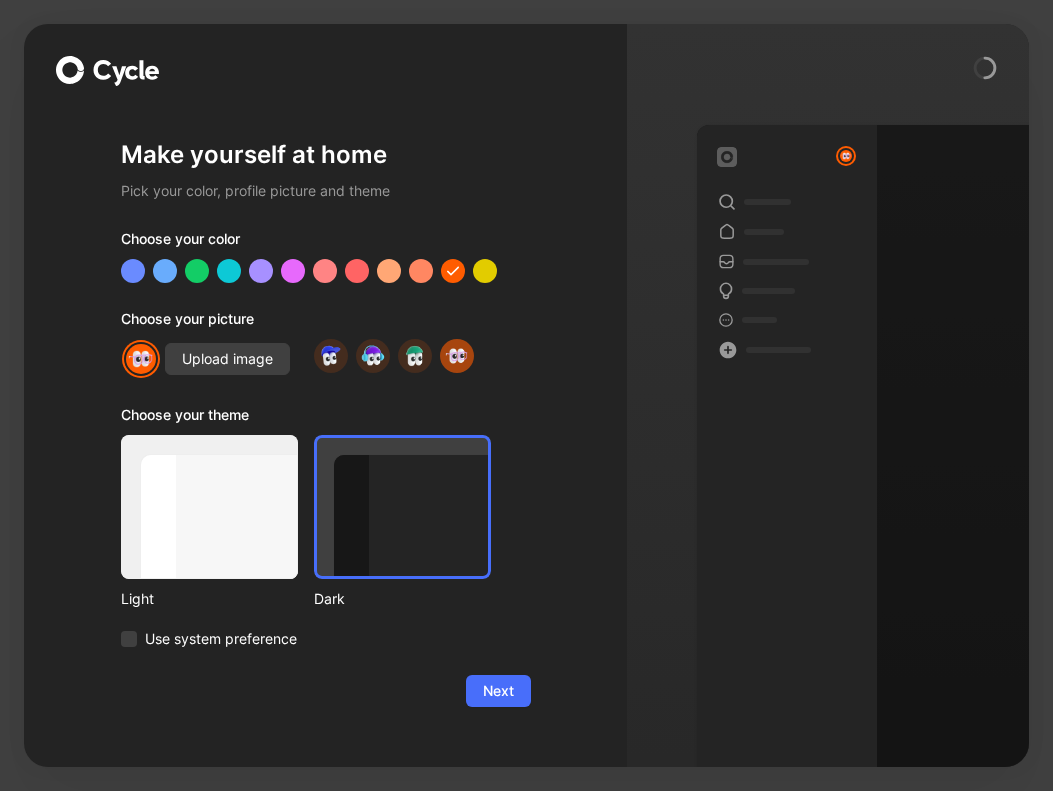 click at bounding box center [209, 507] 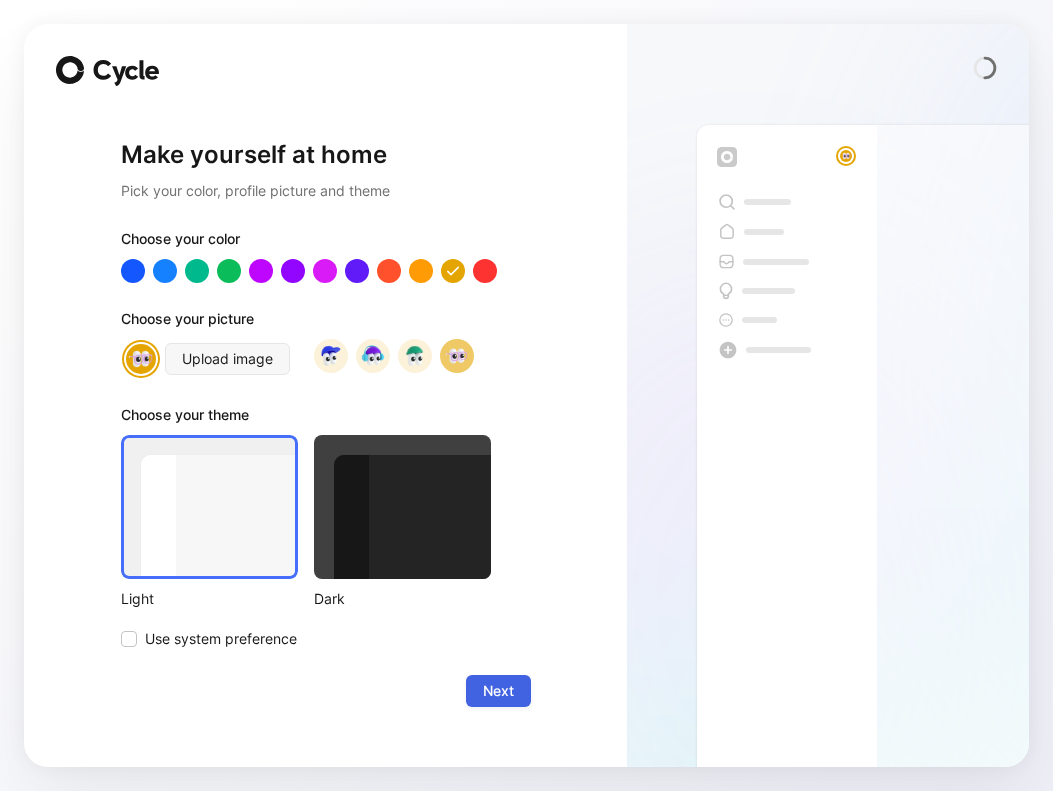 click on "Next" at bounding box center [498, 691] 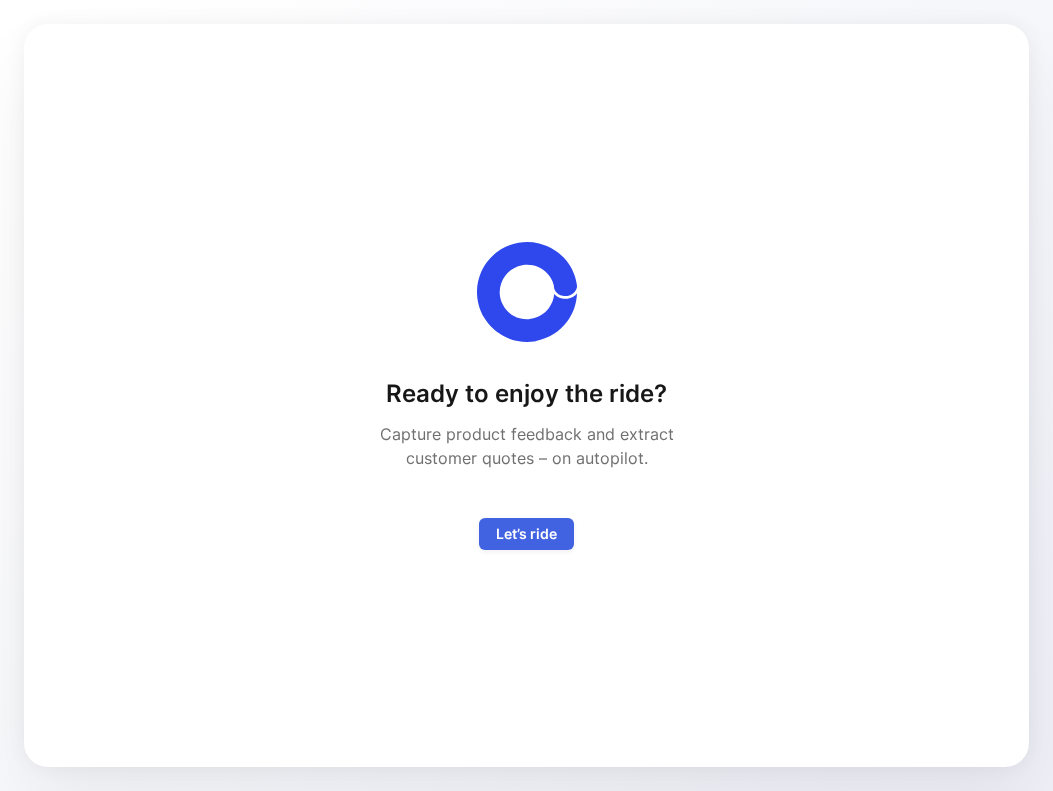 click on "Let’s ride" at bounding box center [526, 534] 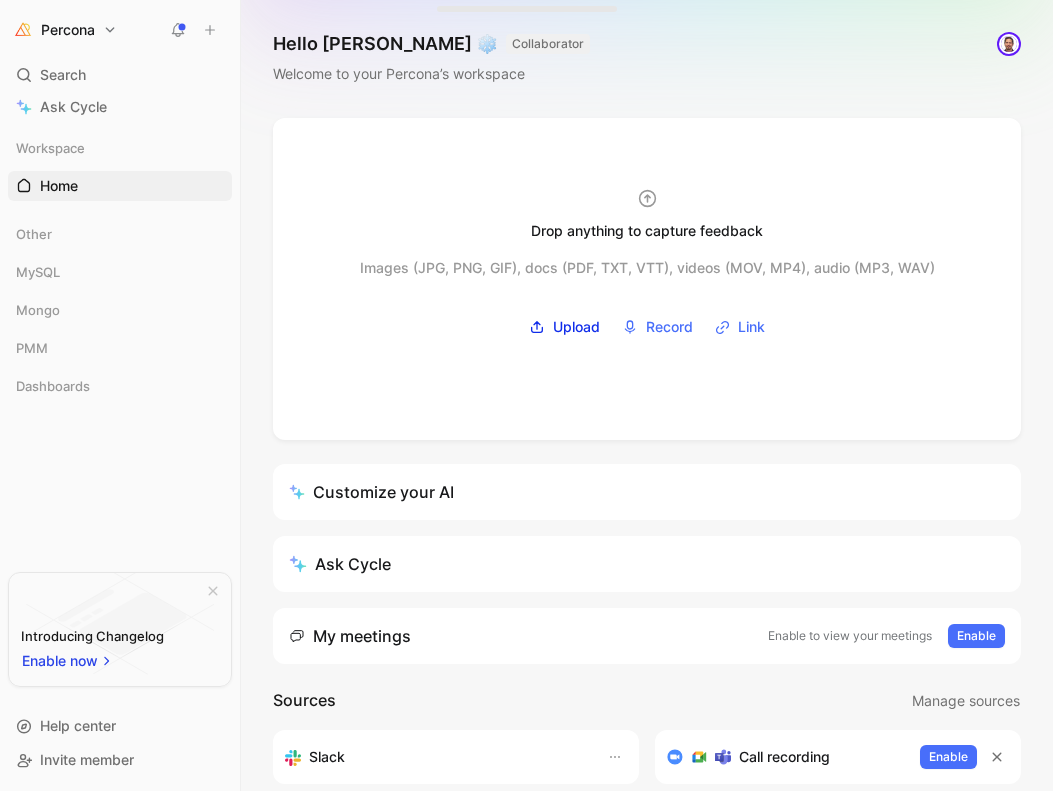 click at bounding box center [178, 30] 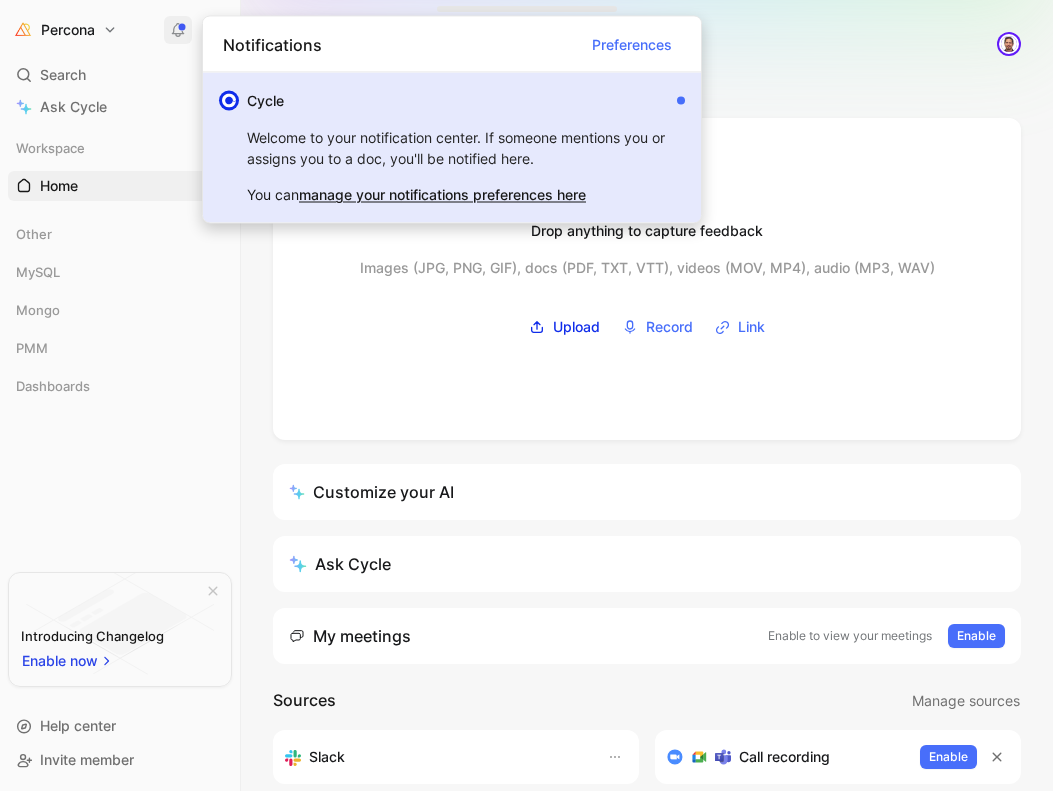 click on "Welcome to your notification center. If someone mentions you or assigns you to a doc, you'll be notified here." at bounding box center [458, 148] 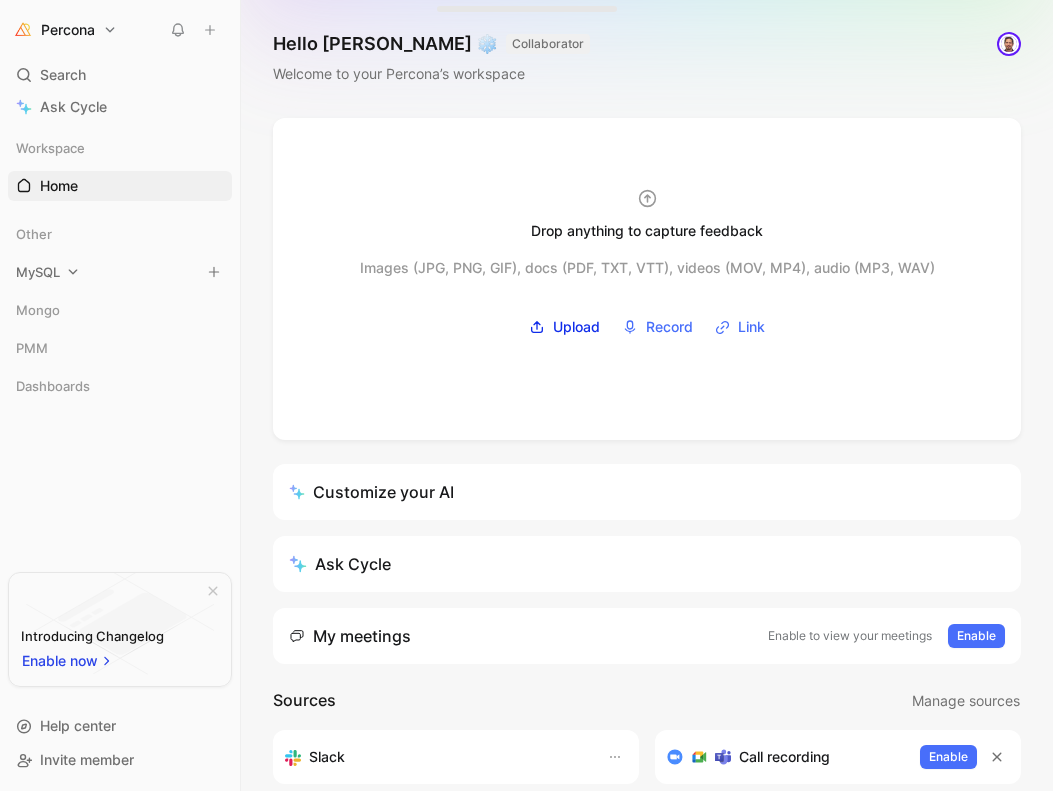 click 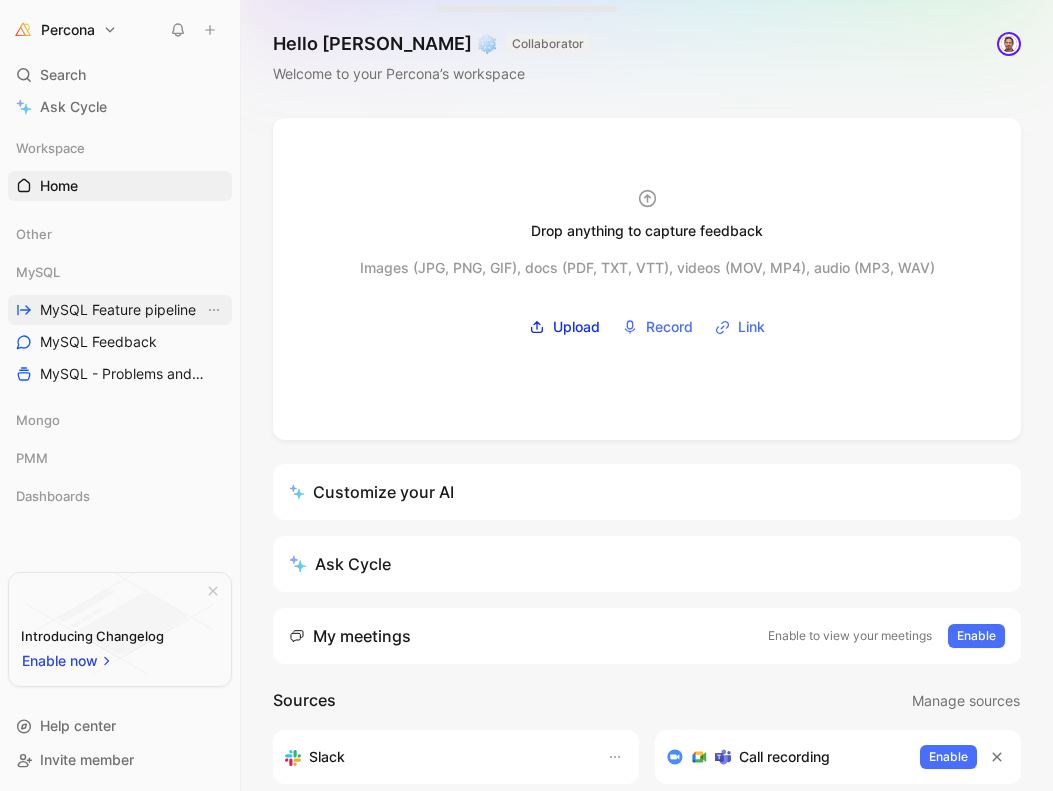 click on "MySQL Feature pipeline" at bounding box center [118, 310] 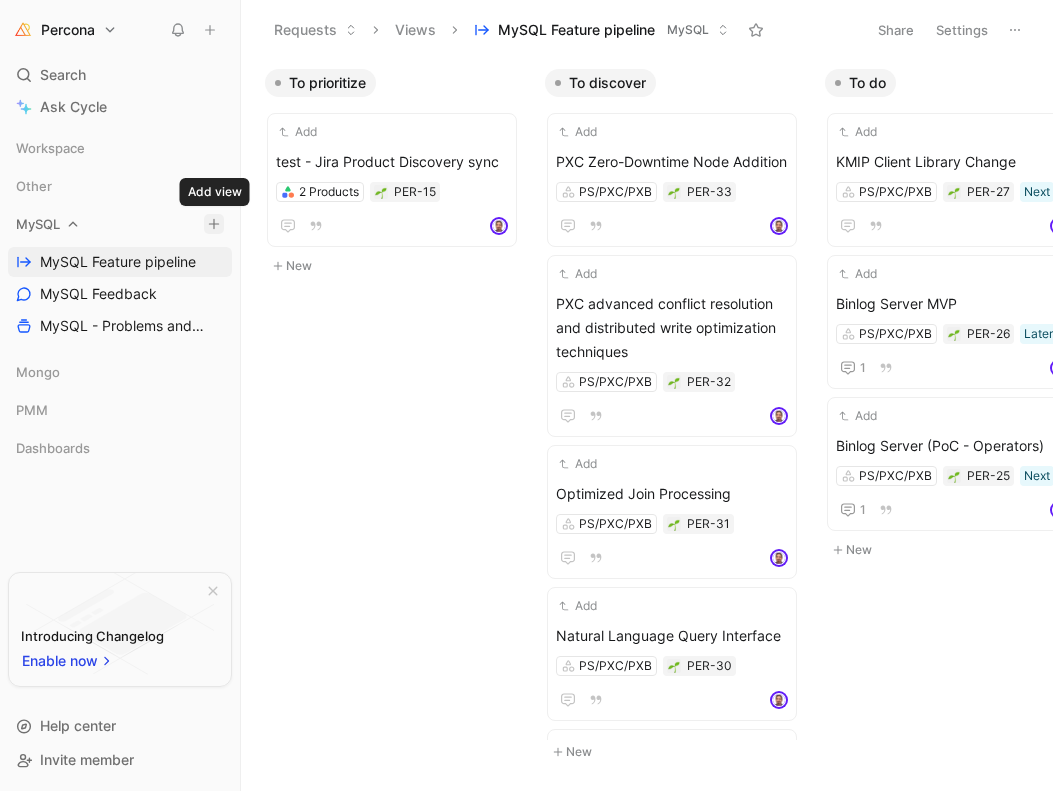 click on "Percona Search ⌘ K Ask Cycle Workspace Other MySQL MySQL Feature pipeline MySQL Feedback MySQL - Problems and Needs Mongo PMM Dashboards
To pick up a draggable item, press the space bar.
While dragging, use the arrow keys to move the item.
Press space again to drop the item in its new position, or press escape to cancel.
Introducing Changelog Enable now Help center Invite member Requests Views MySQL Feature pipeline MySQL Share Settings To prioritize Add test - Jira Product Discovery sync 2 Products PER-15 New To discover Add PXC Zero-Downtime Node Addition PS/PXC/PXB PER-33 Add PXC advanced conflict resolution and distributed write optimization techniques PS/PXC/PXB PER-32 Add Optimized Join Processing PS/PXC/PXB PER-31 Add Natural Language Query Interface PS/PXC/PXB PER-30 Add OpenID Connect (OIDC) PS/PXC/PXB PER-29 Later Add Comprehensive Vector Support PS/PXC/PXB PER-28 New To do Add KMIP Client Library Change PS/PXC/PXB PER-27 Next Add Binlog Server MVP  PS/PXC/PXB 1 1" at bounding box center [526, 395] 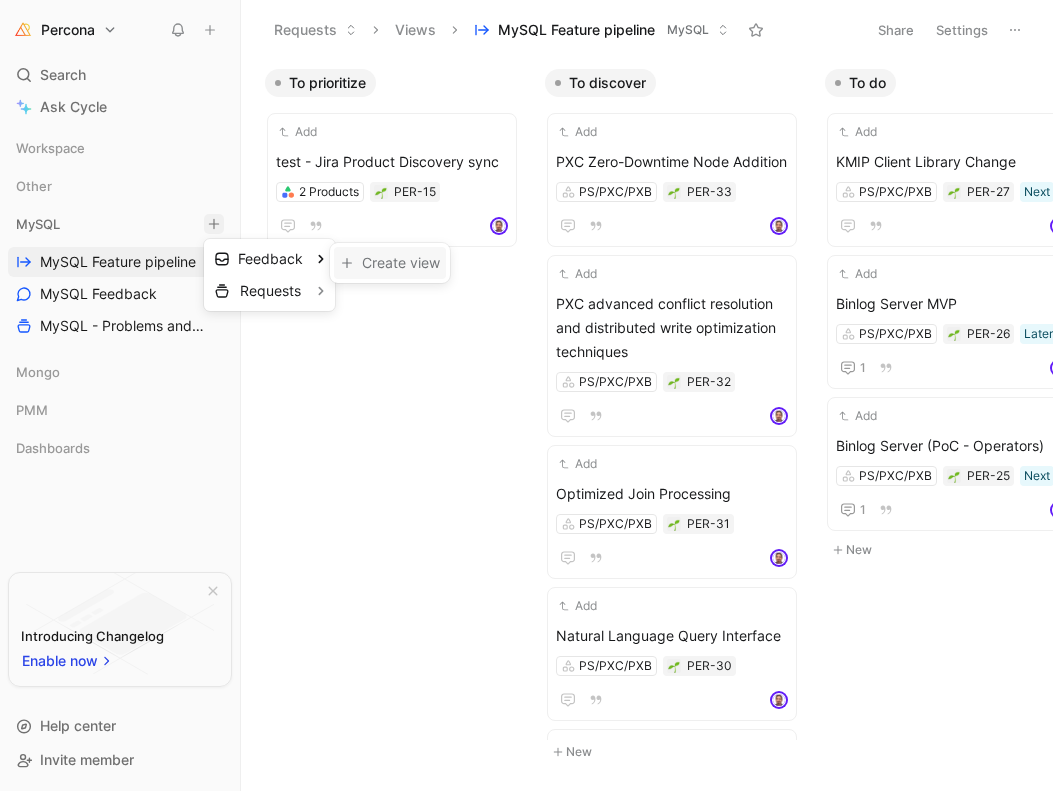 click on "Create view" at bounding box center (390, 263) 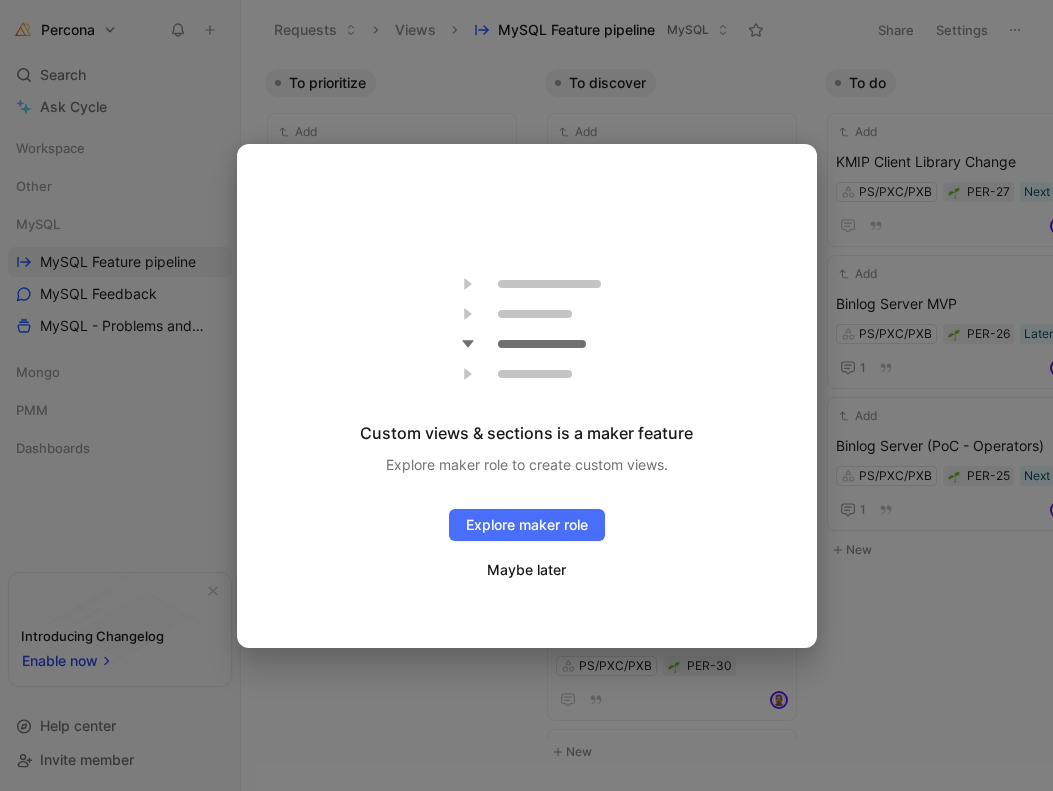 click on "Maybe later" at bounding box center [526, 570] 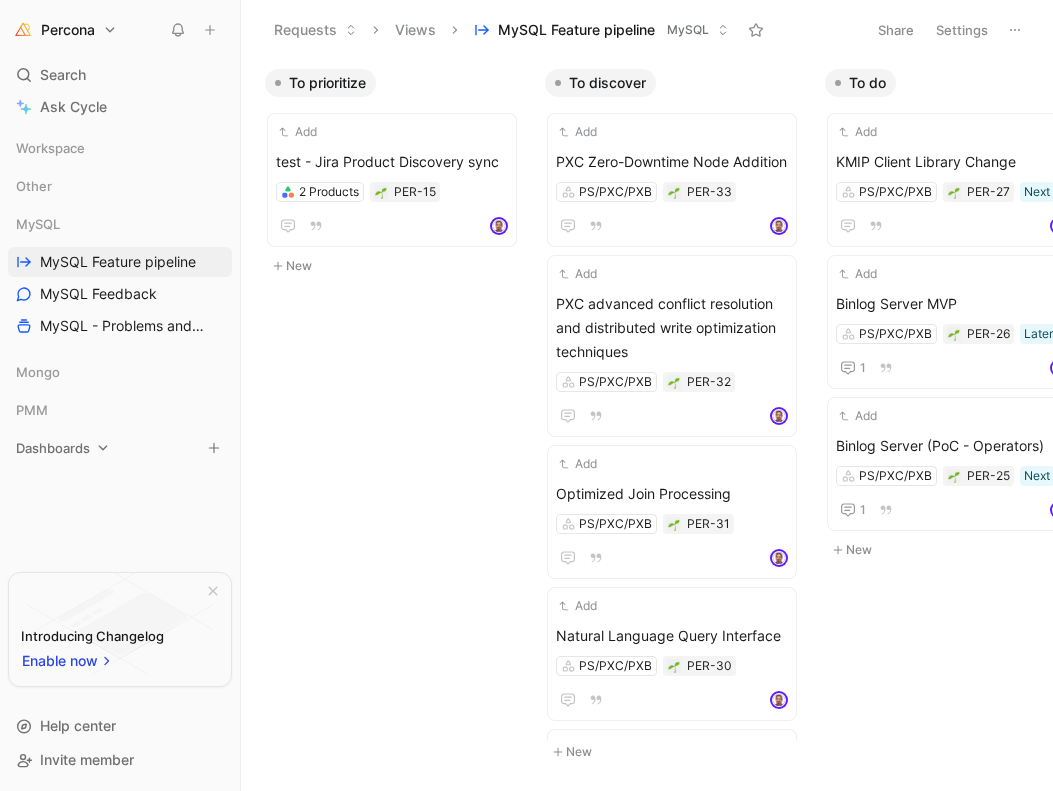 click on "Dashboards" at bounding box center [53, 448] 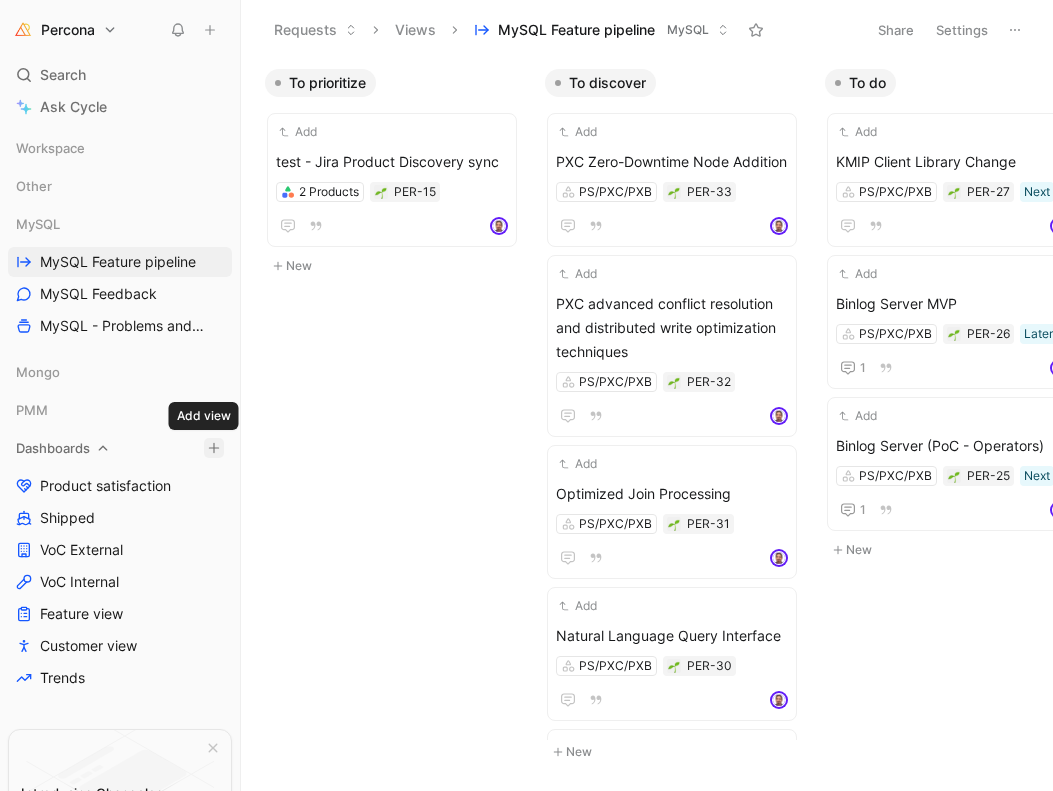 click on "Percona Search ⌘ K Ask Cycle Workspace Other MySQL MySQL Feature pipeline MySQL Feedback MySQL - Problems and Needs Mongo PMM Dashboards Product satisfaction Shipped VoC External VoC Internal Feature view Customer view Trends
To pick up a draggable item, press the space bar.
While dragging, use the arrow keys to move the item.
Press space again to drop the item in its new position, or press escape to cancel.
Introducing Changelog Enable now Help center Invite member Requests Views MySQL Feature pipeline MySQL Share Settings To prioritize Add test - Jira Product Discovery sync 2 Products PER-15 New To discover Add PXC Zero-Downtime Node Addition PS/PXC/PXB PER-33 Add PXC advanced conflict resolution and distributed write optimization techniques PS/PXC/PXB PER-32 Add Optimized Join Processing PS/PXC/PXB PER-31 Add Natural Language Query Interface PS/PXC/PXB PER-30 Add OpenID Connect (OIDC) PS/PXC/PXB PER-29 Later Add Comprehensive Vector Support PS/PXC/PXB PER-28 New To do Add" at bounding box center [526, 395] 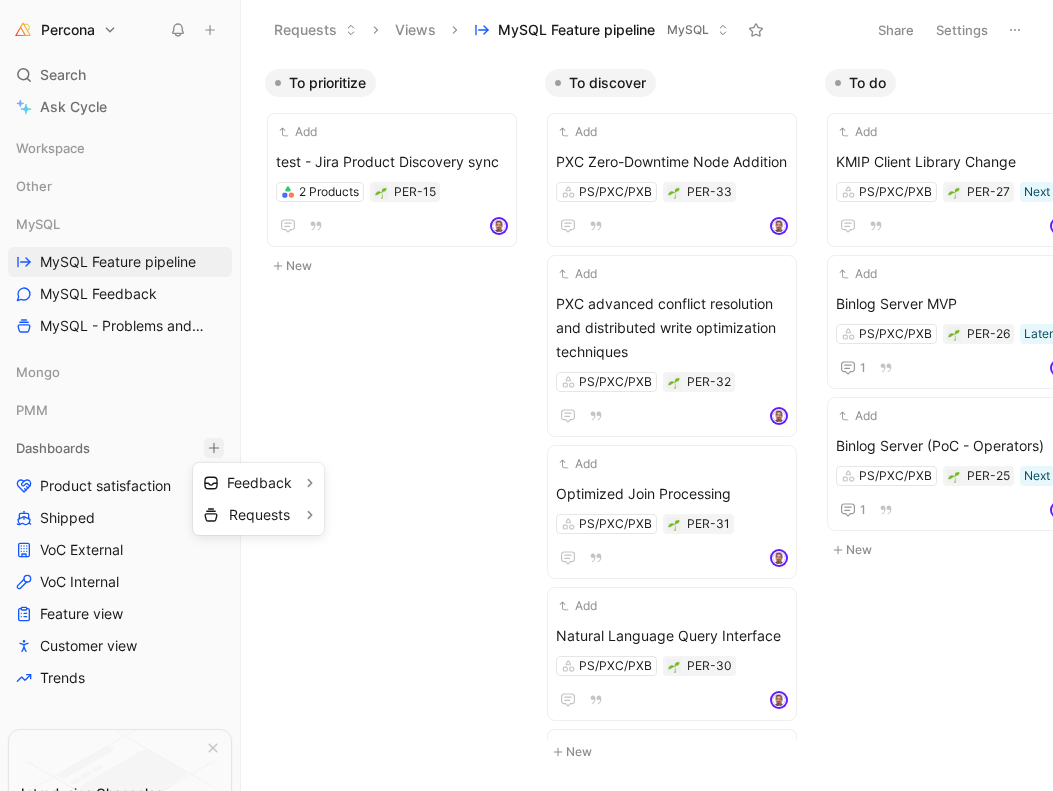 click on "Percona Search ⌘ K Ask Cycle Workspace Other MySQL MySQL Feature pipeline MySQL Feedback MySQL - Problems and Needs Mongo PMM Dashboards Product satisfaction Shipped VoC External VoC Internal Feature view Customer view Trends
To pick up a draggable item, press the space bar.
While dragging, use the arrow keys to move the item.
Press space again to drop the item in its new position, or press escape to cancel.
Introducing Changelog Enable now Help center Invite member Requests Views MySQL Feature pipeline MySQL Share Settings To prioritize Add test - Jira Product Discovery sync 2 Products PER-15 New To discover Add PXC Zero-Downtime Node Addition PS/PXC/PXB PER-33 Add PXC advanced conflict resolution and distributed write optimization techniques PS/PXC/PXB PER-32 Add Optimized Join Processing PS/PXC/PXB PER-31 Add Natural Language Query Interface PS/PXC/PXB PER-30 Add OpenID Connect (OIDC) PS/PXC/PXB PER-29 Later Add Comprehensive Vector Support PS/PXC/PXB PER-28 New To do Add" at bounding box center (526, 395) 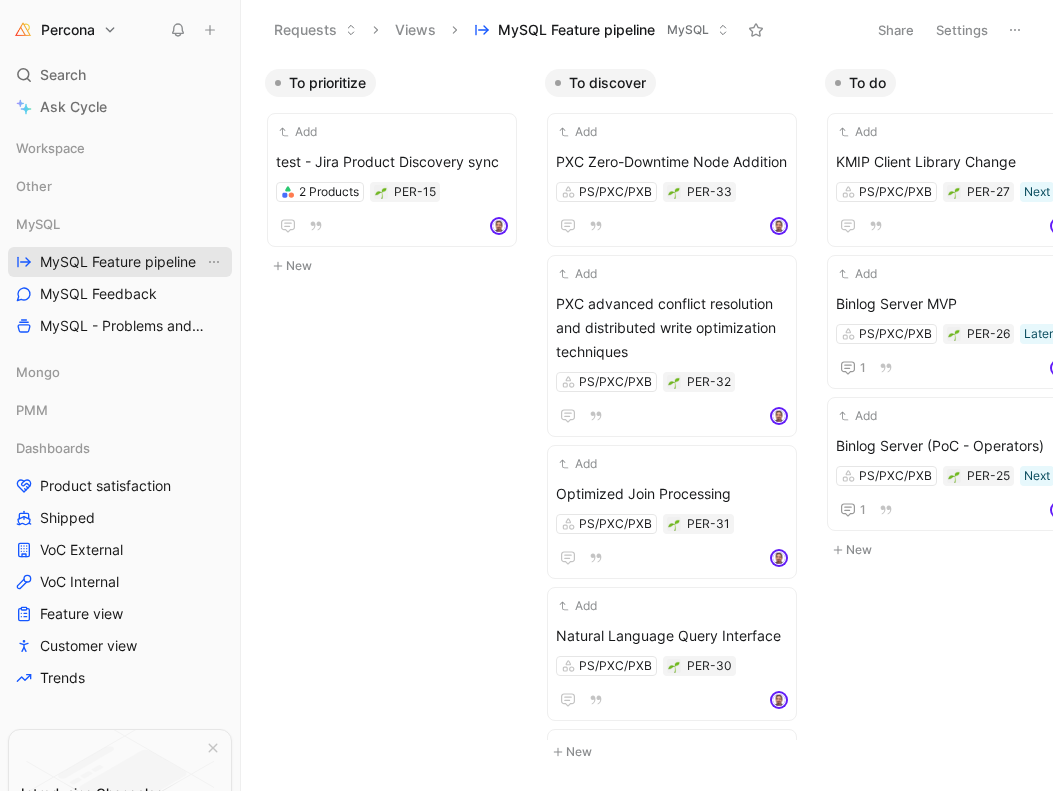 scroll, scrollTop: 0, scrollLeft: 0, axis: both 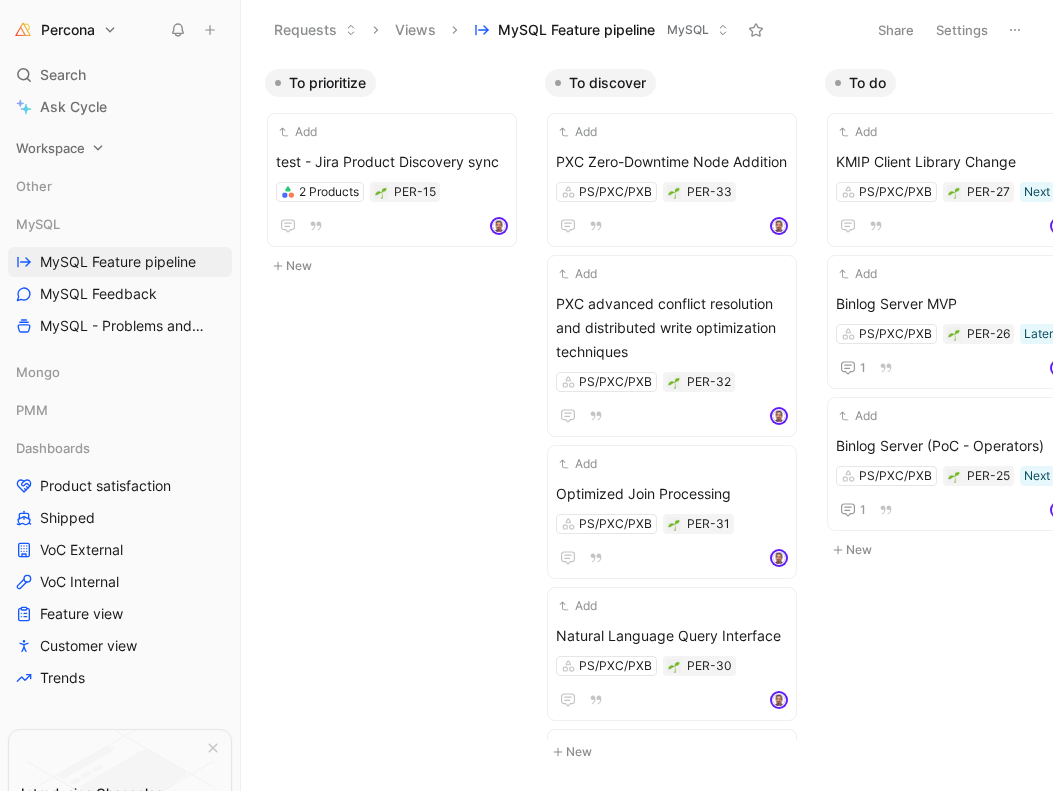 click 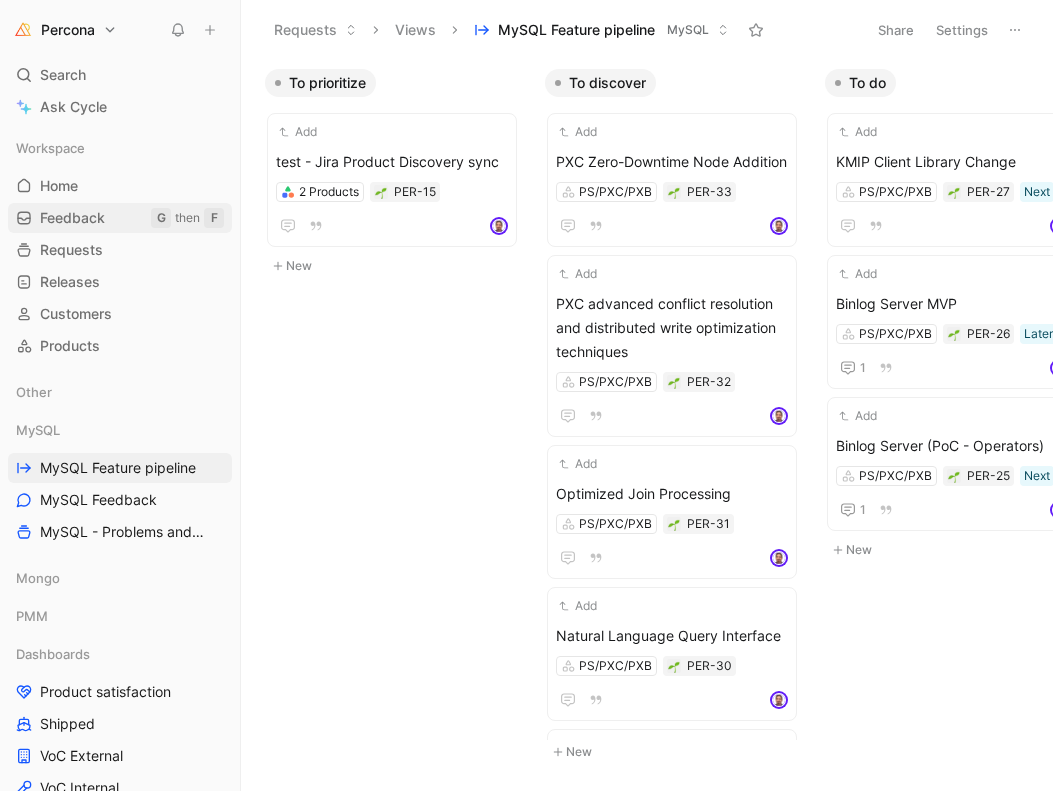 click on "Feedback" at bounding box center (72, 218) 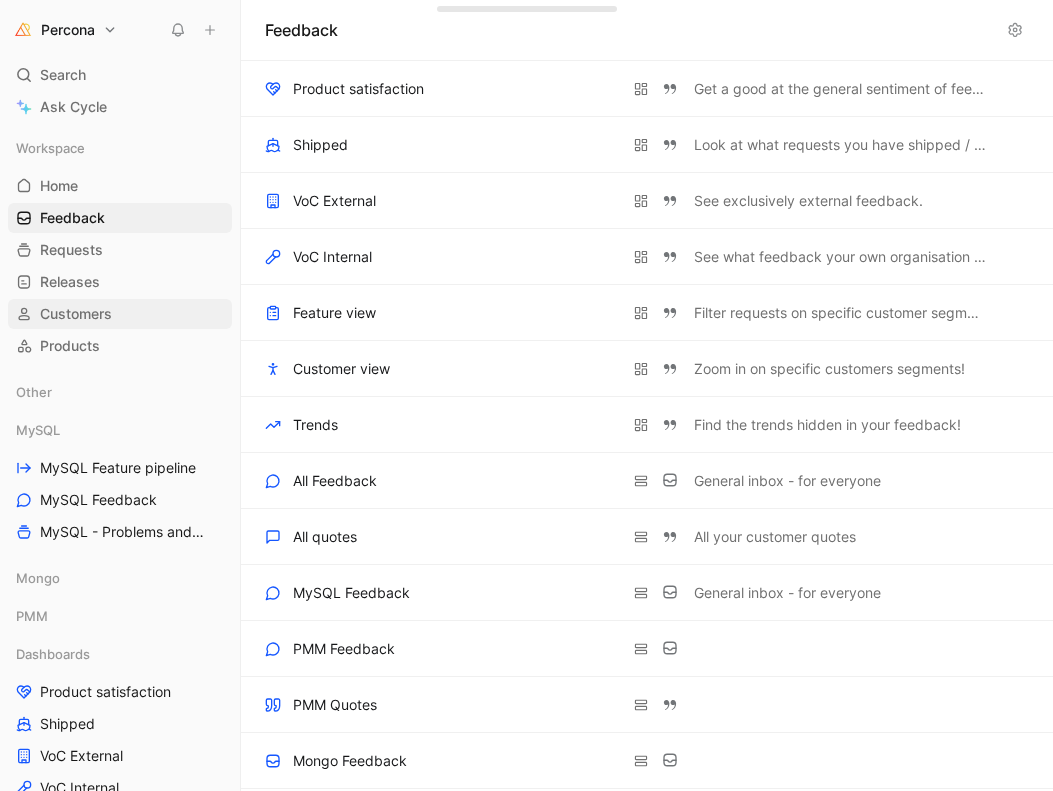 click on "Customers" at bounding box center [76, 314] 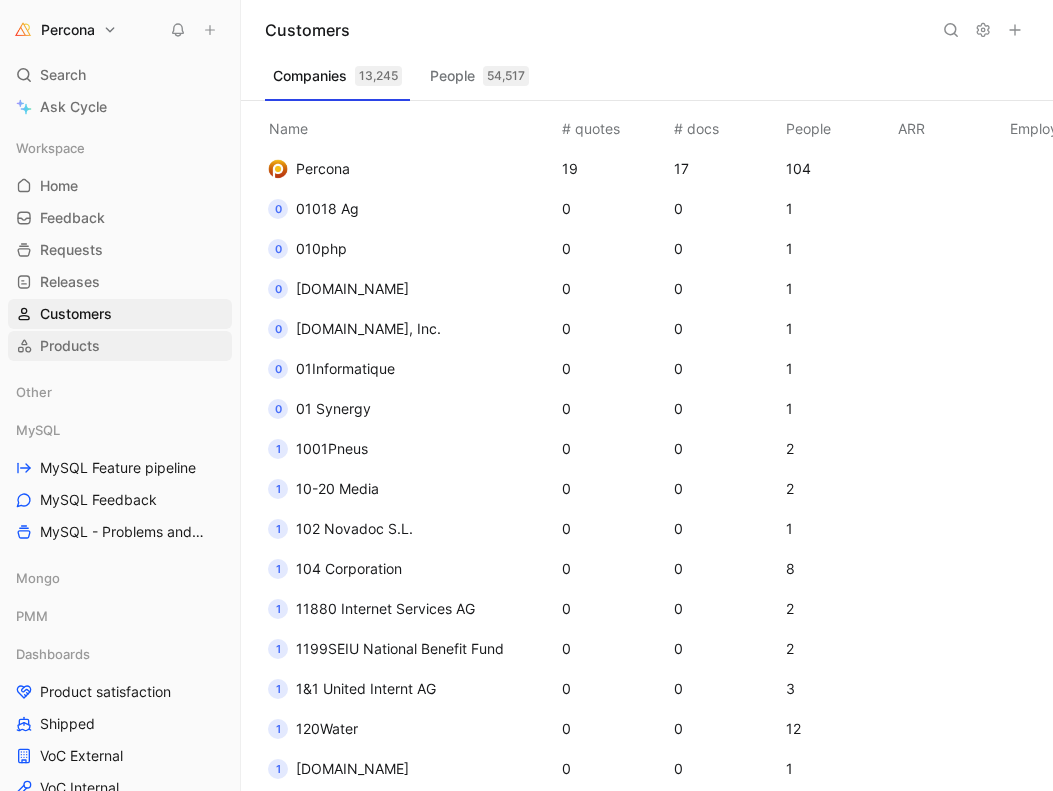 click on "Products" at bounding box center (120, 346) 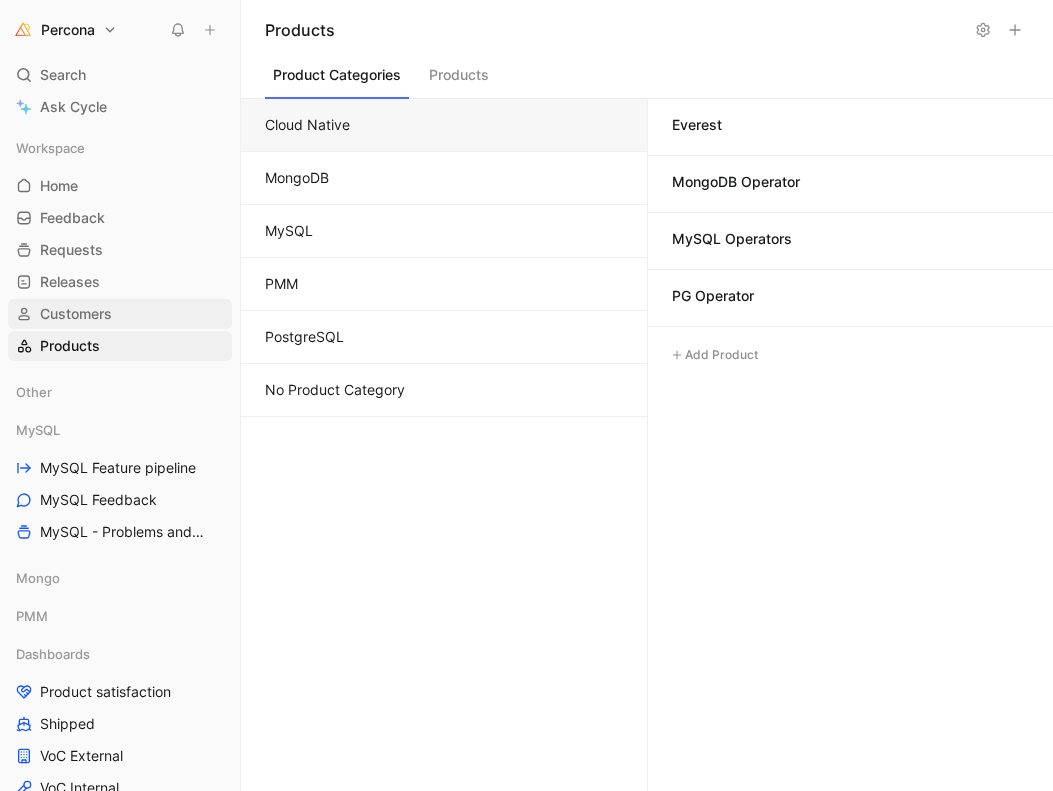 click on "Customers" at bounding box center (120, 314) 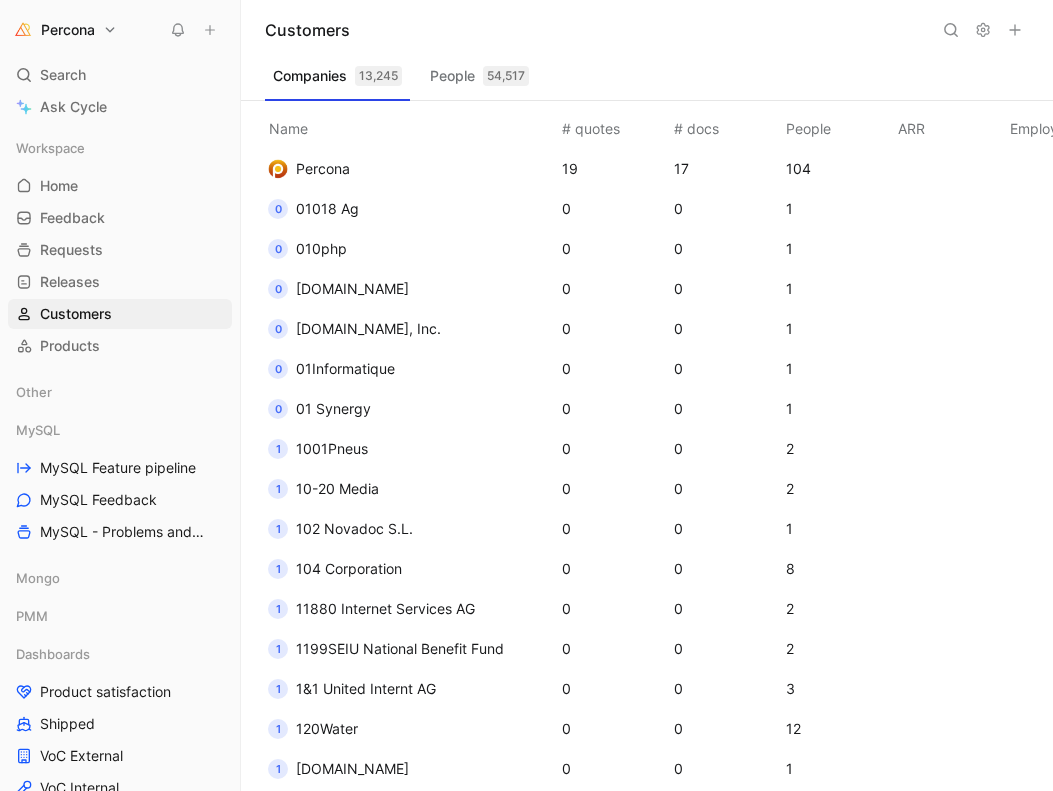 click on "People 54,517" at bounding box center [479, 76] 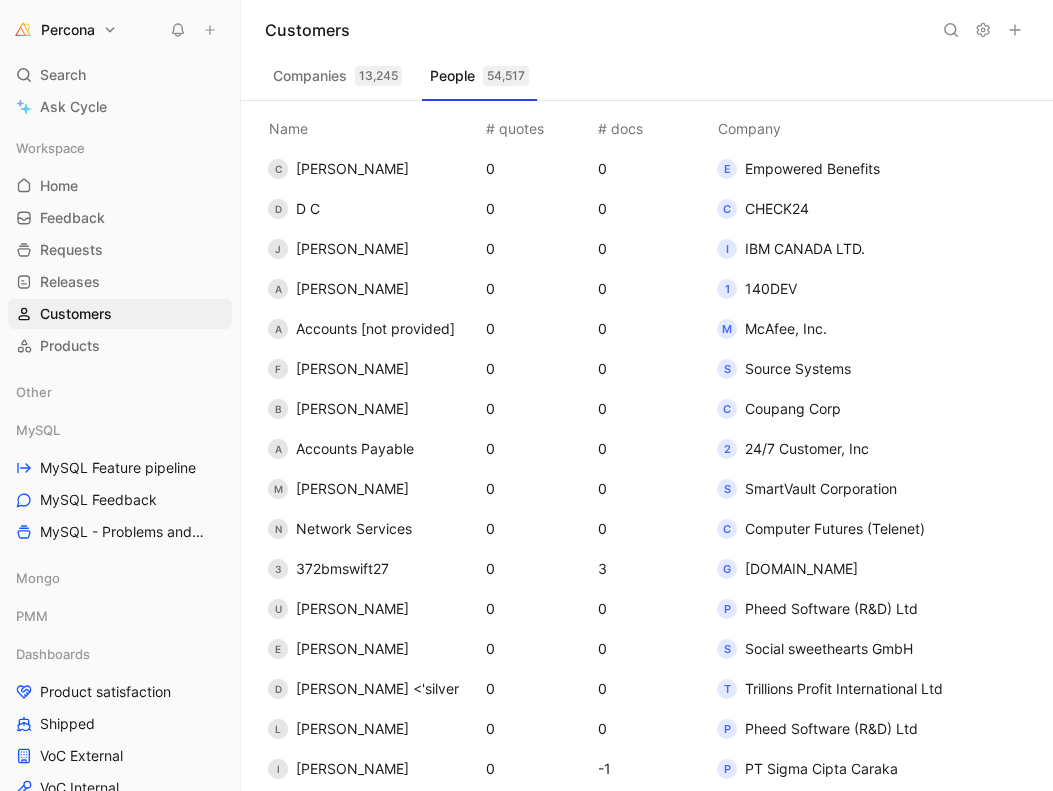 click on "Companies 13,245" at bounding box center (337, 76) 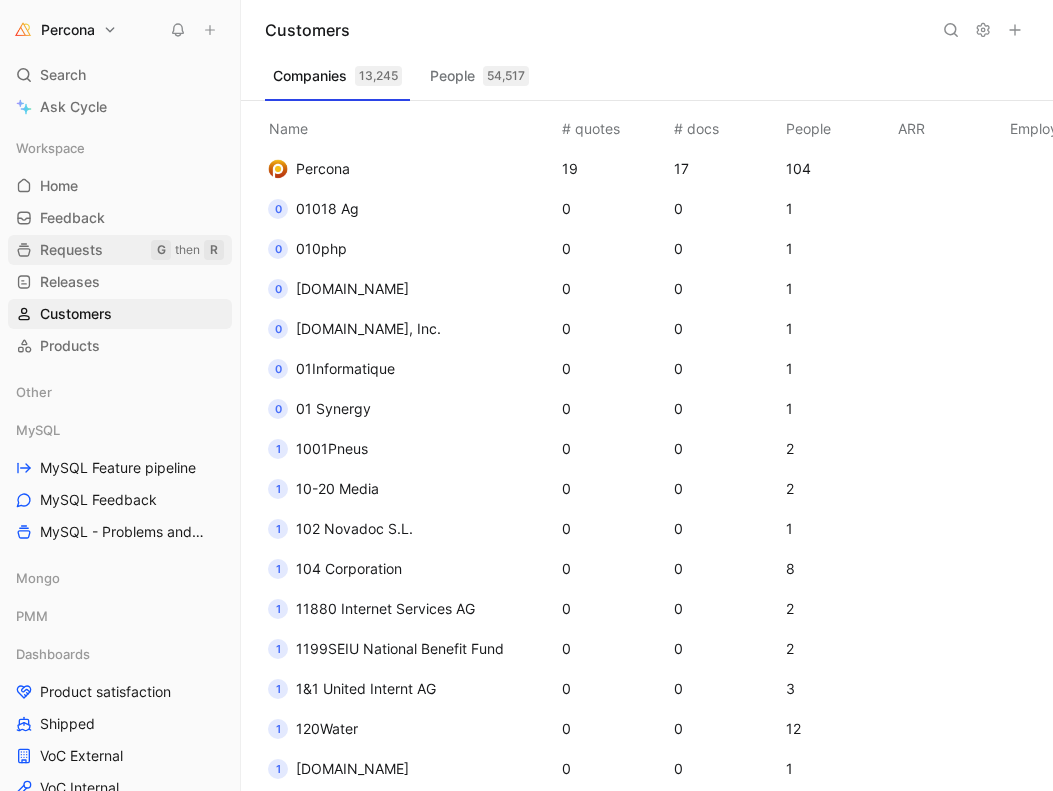 click on "Requests" at bounding box center (71, 250) 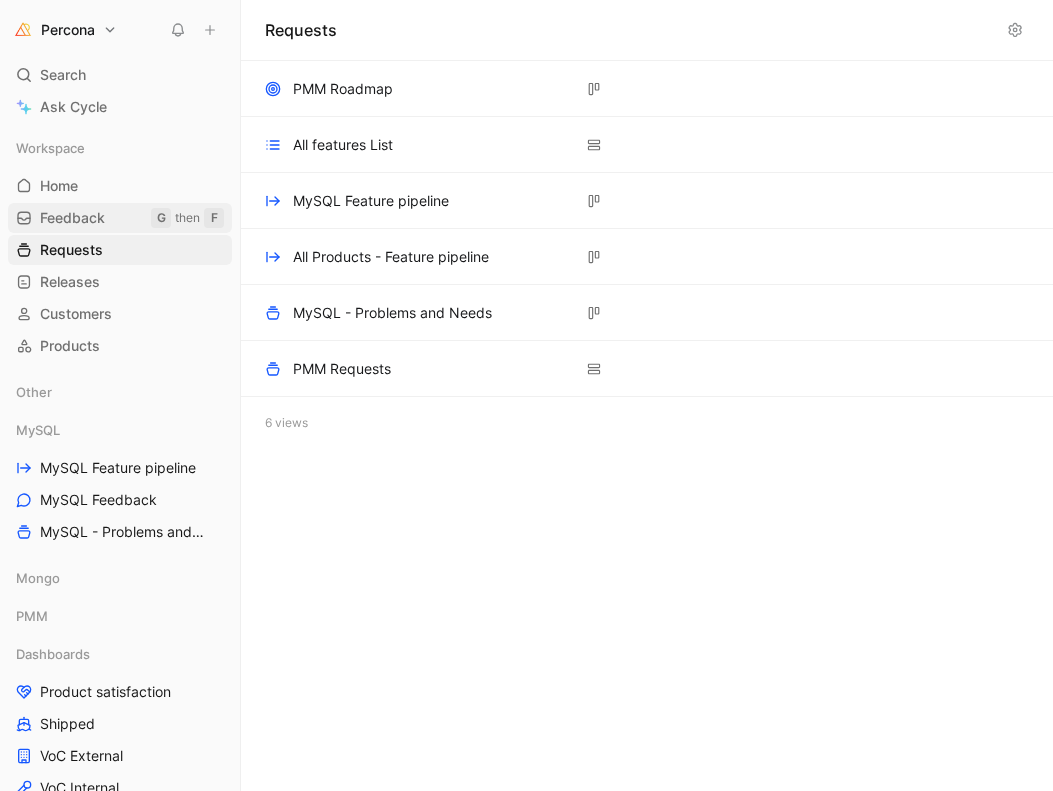 click on "Feedback" at bounding box center (72, 218) 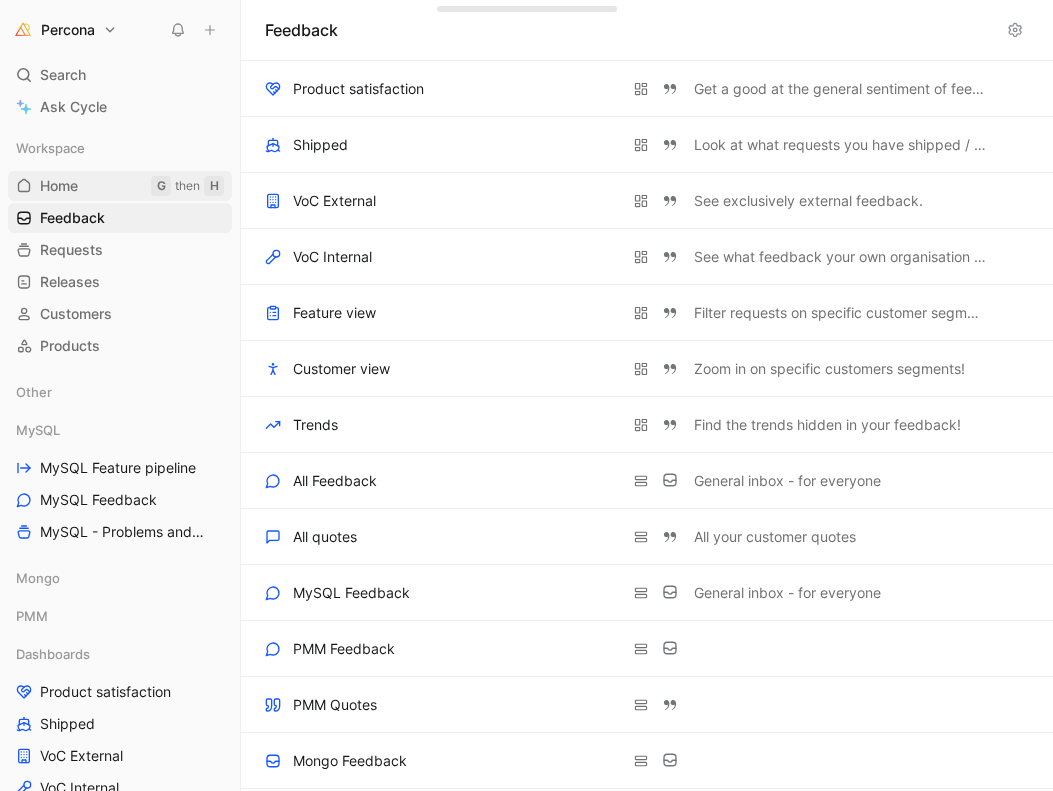 click on "Home" at bounding box center [59, 186] 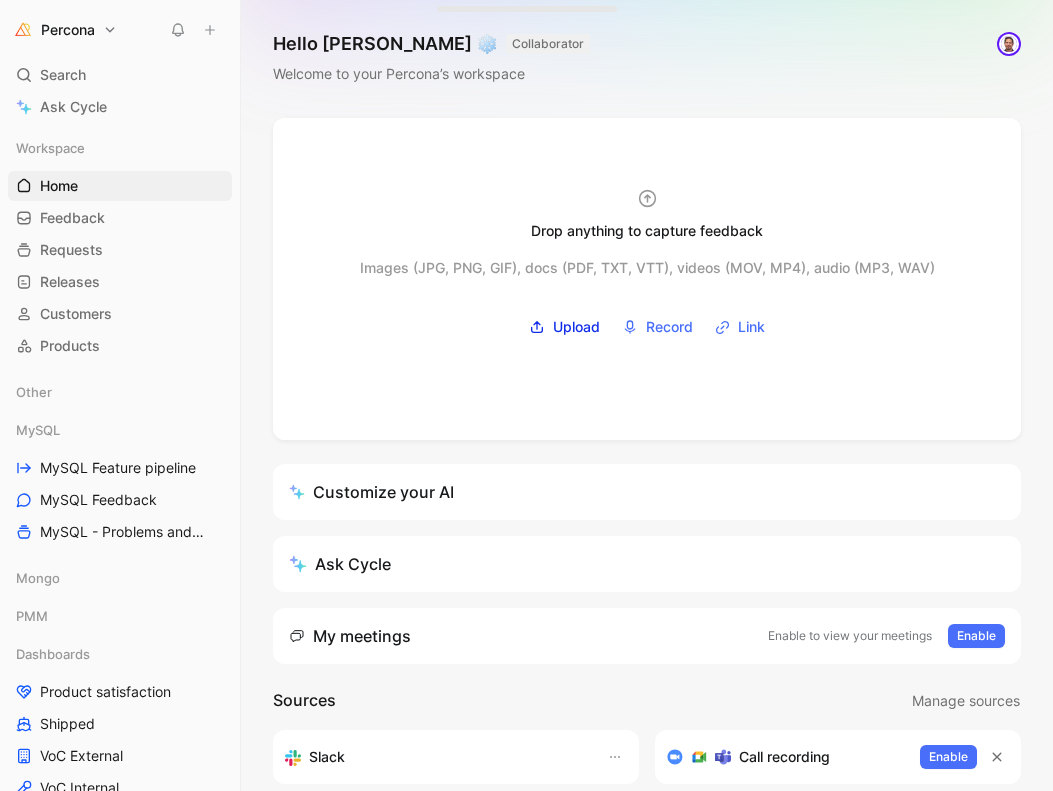 scroll, scrollTop: 0, scrollLeft: 0, axis: both 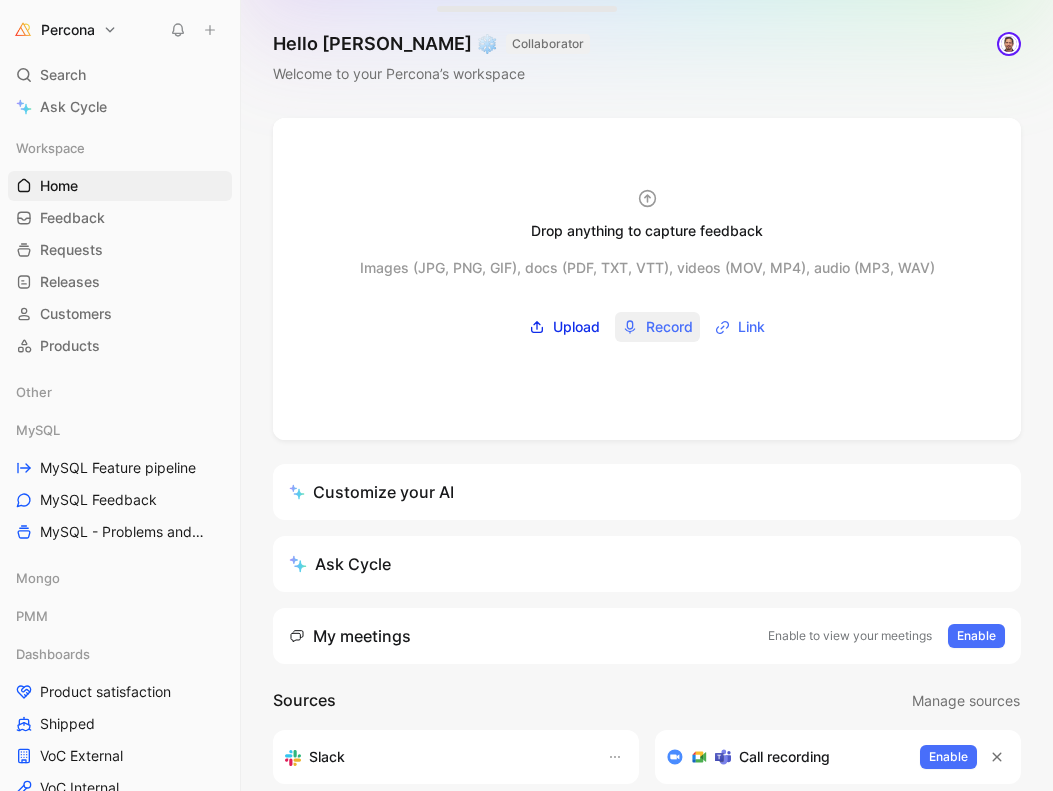 click on "Record" at bounding box center [669, 327] 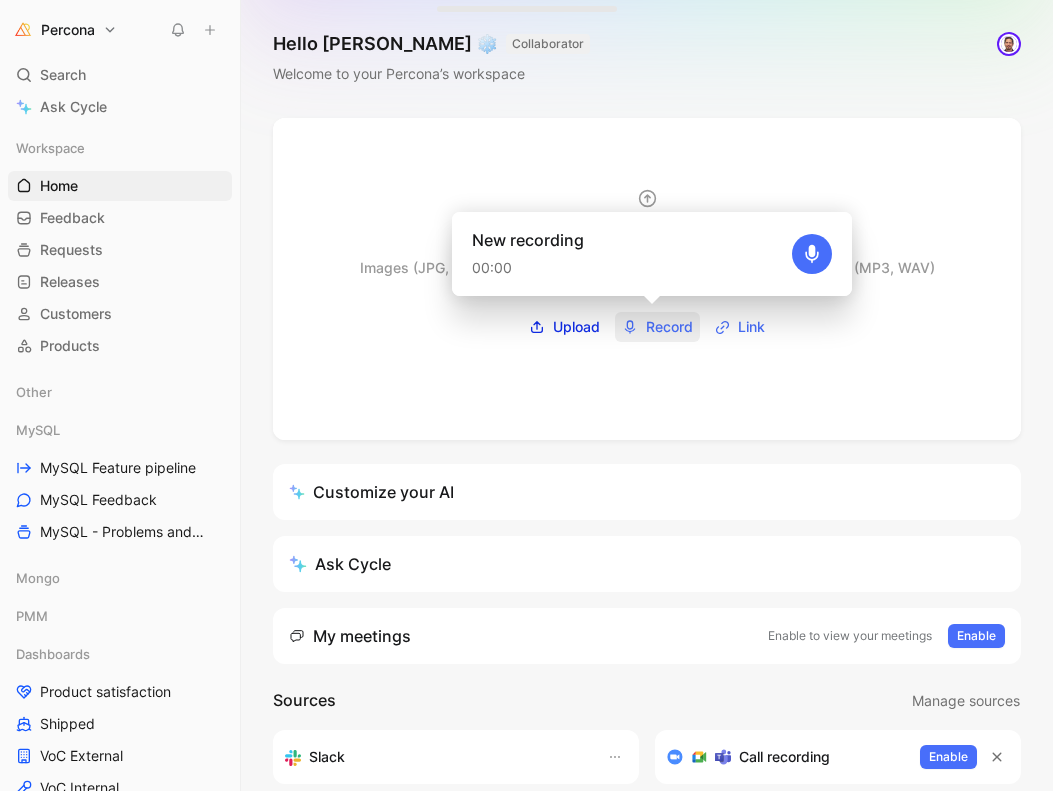 click on "Record" at bounding box center (669, 327) 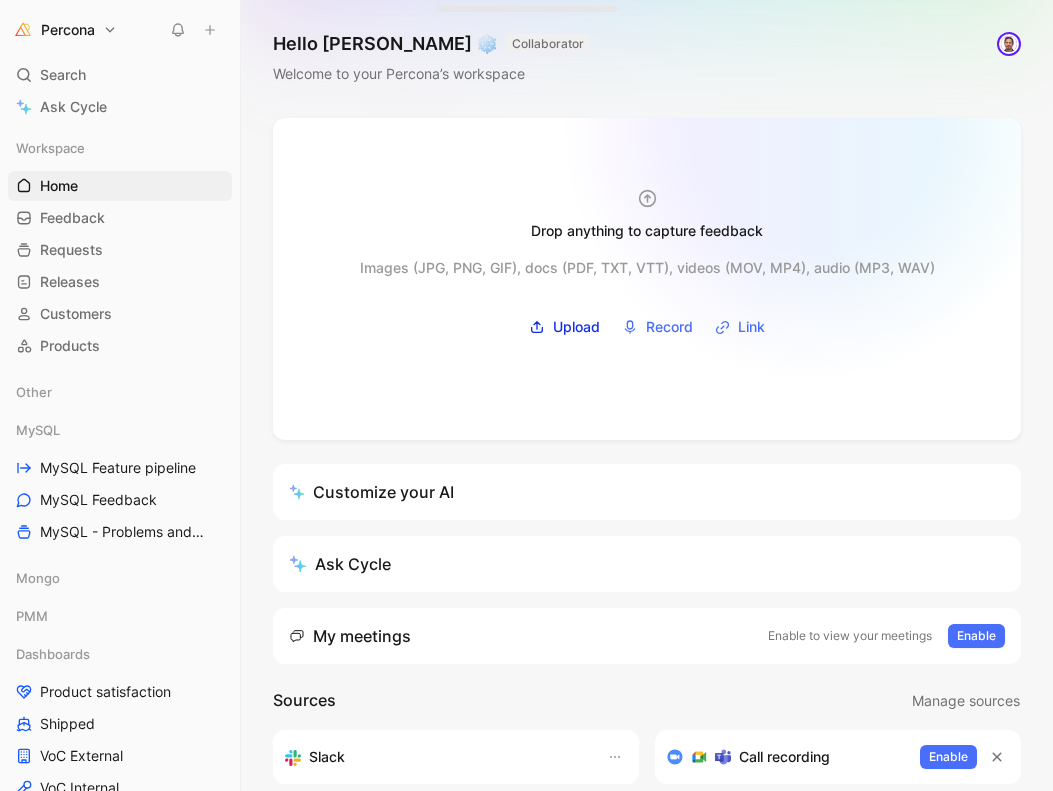 click at bounding box center [647, 279] 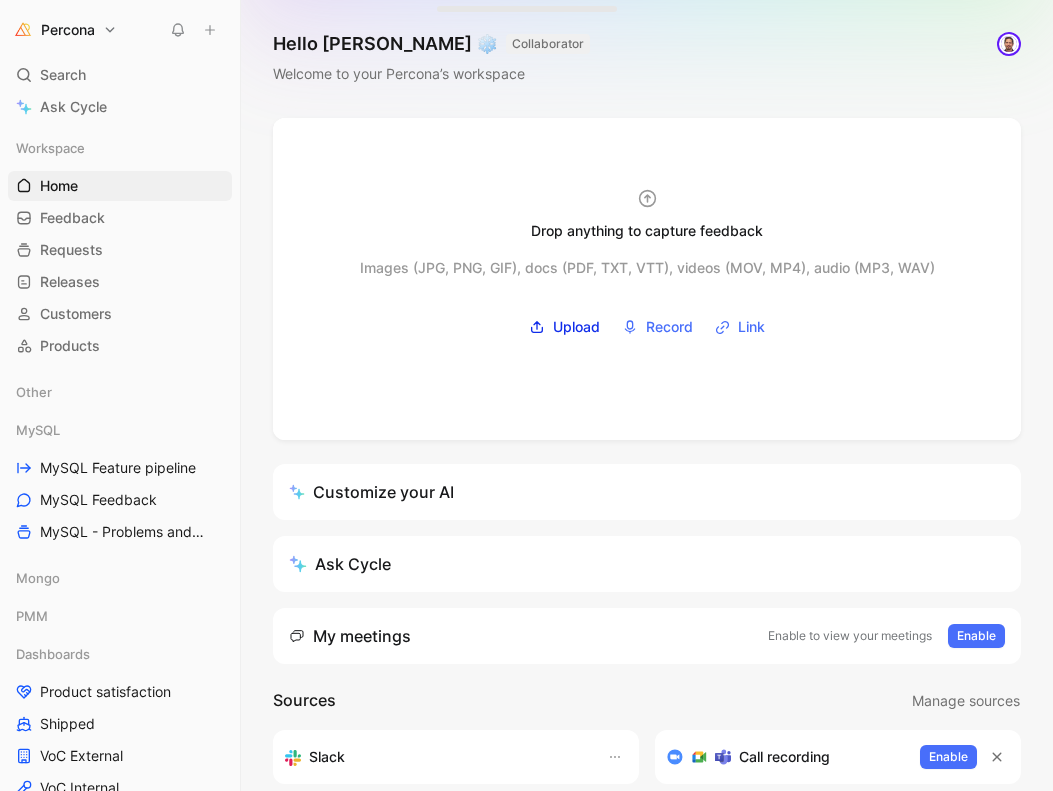 click at bounding box center (1009, 44) 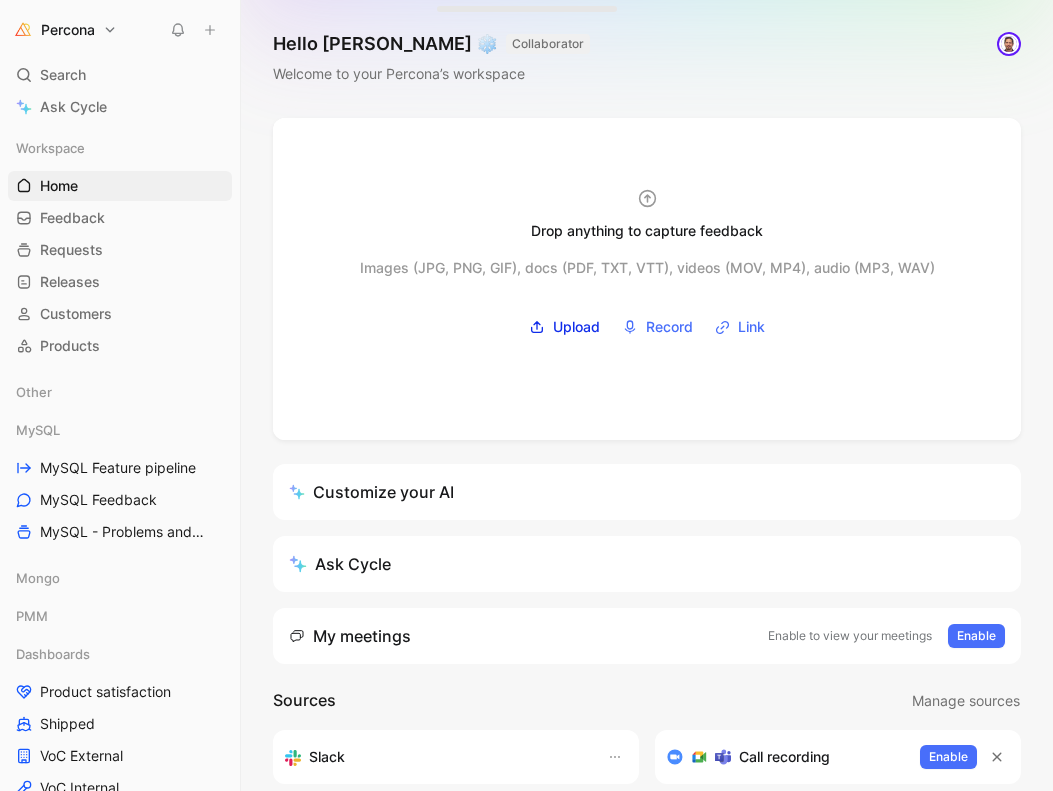 click at bounding box center [1009, 44] 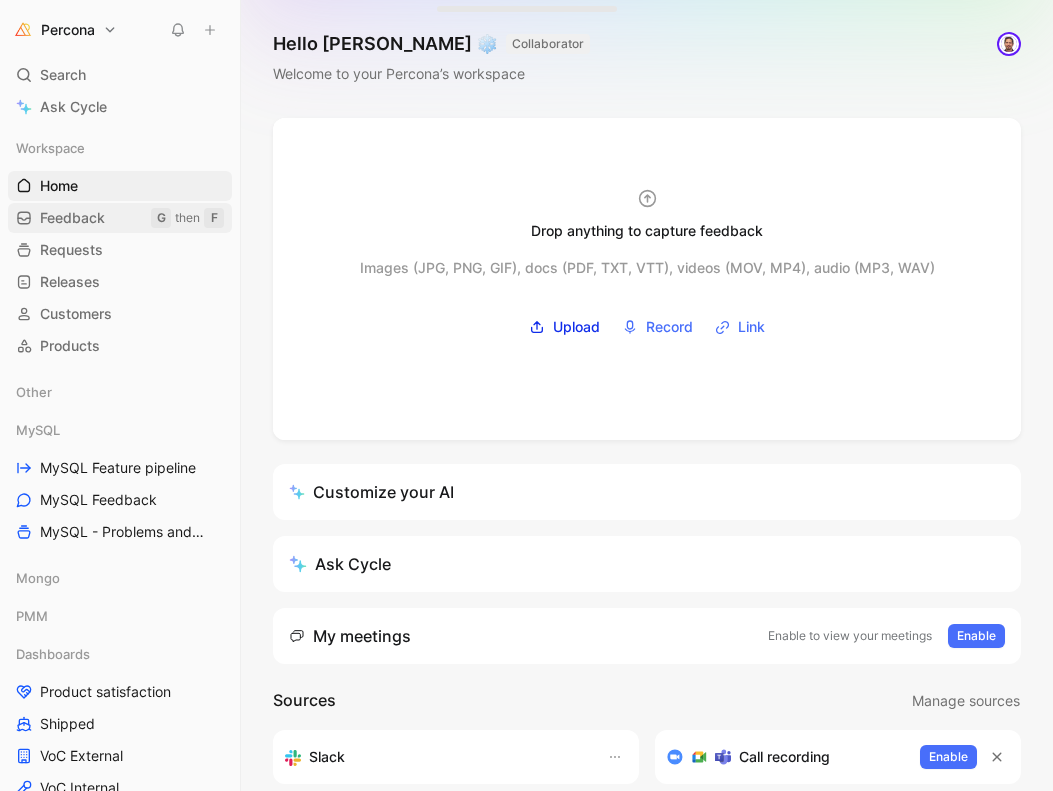 click on "Feedback" at bounding box center (72, 218) 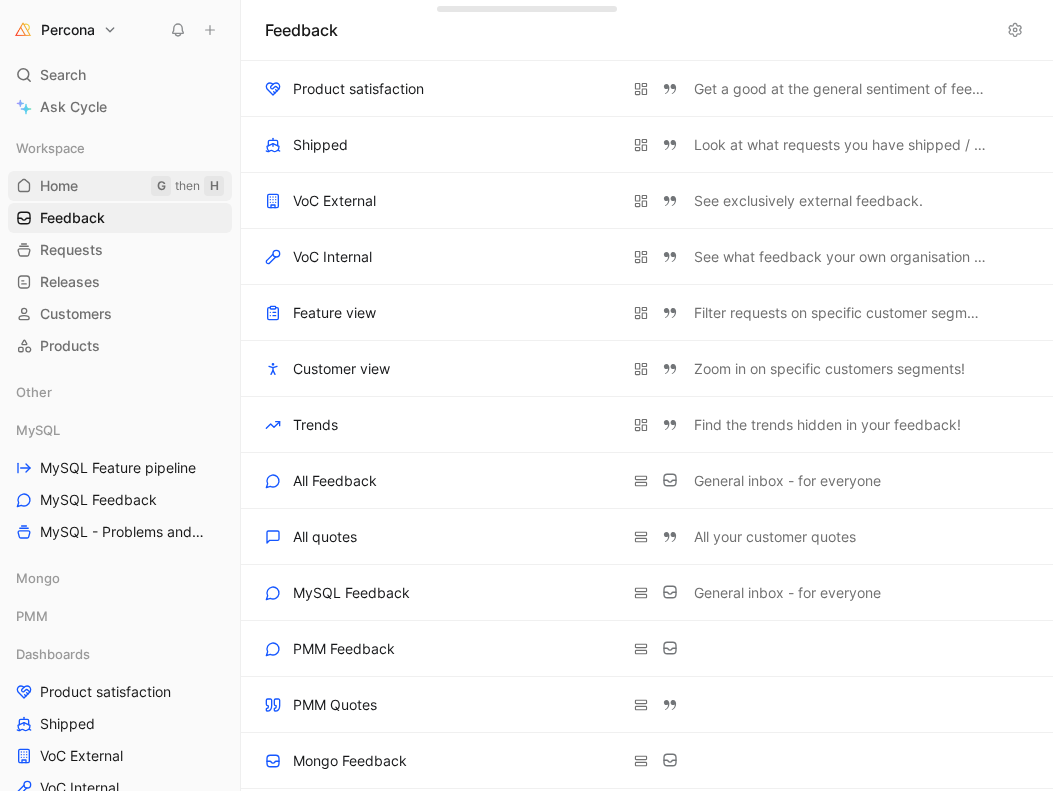 click on "Home" at bounding box center [59, 186] 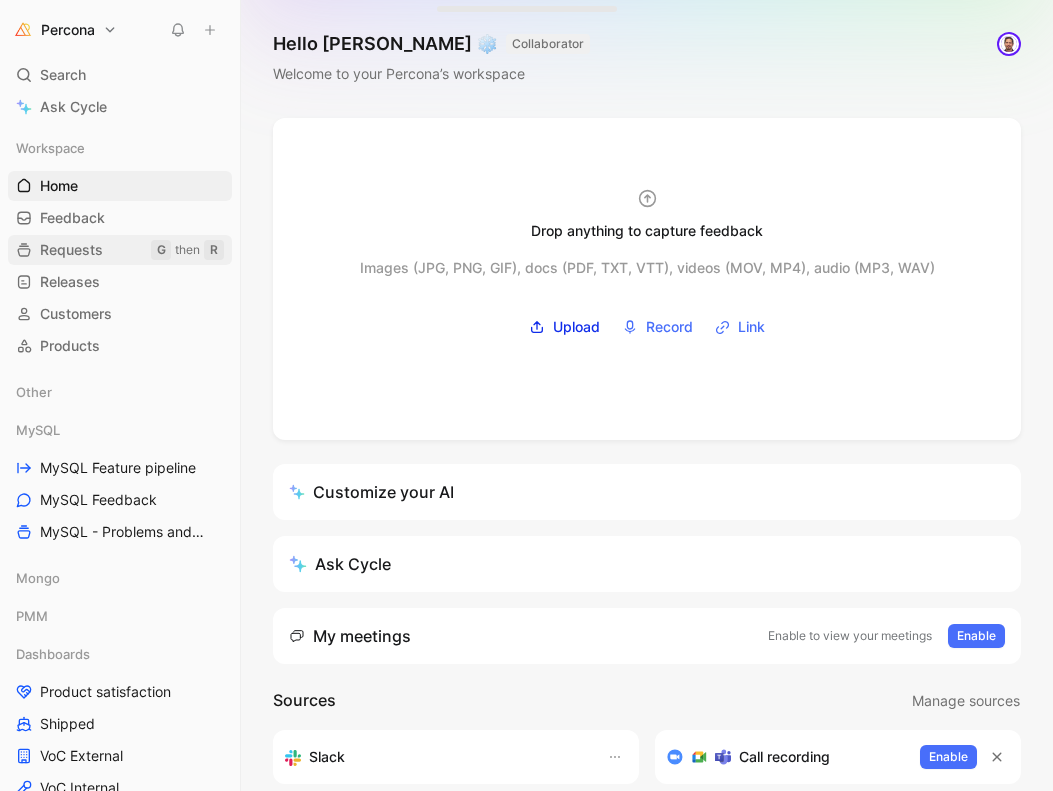 click on "Requests" at bounding box center [71, 250] 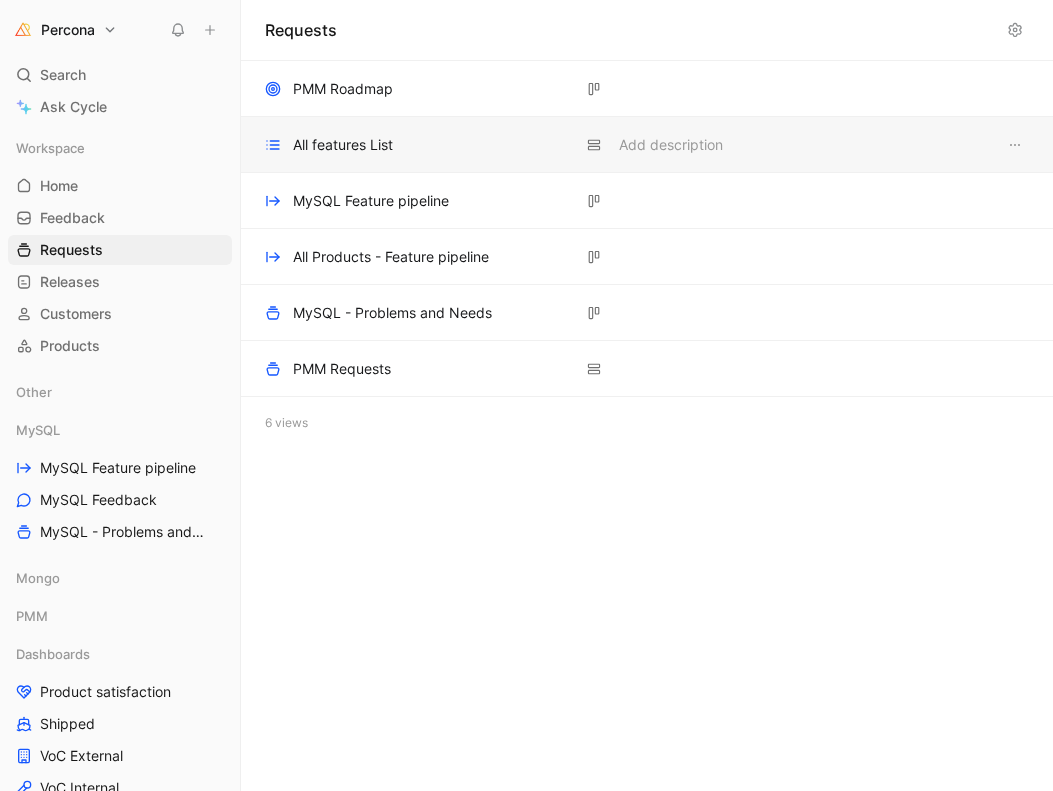 click on "All features List" at bounding box center (343, 145) 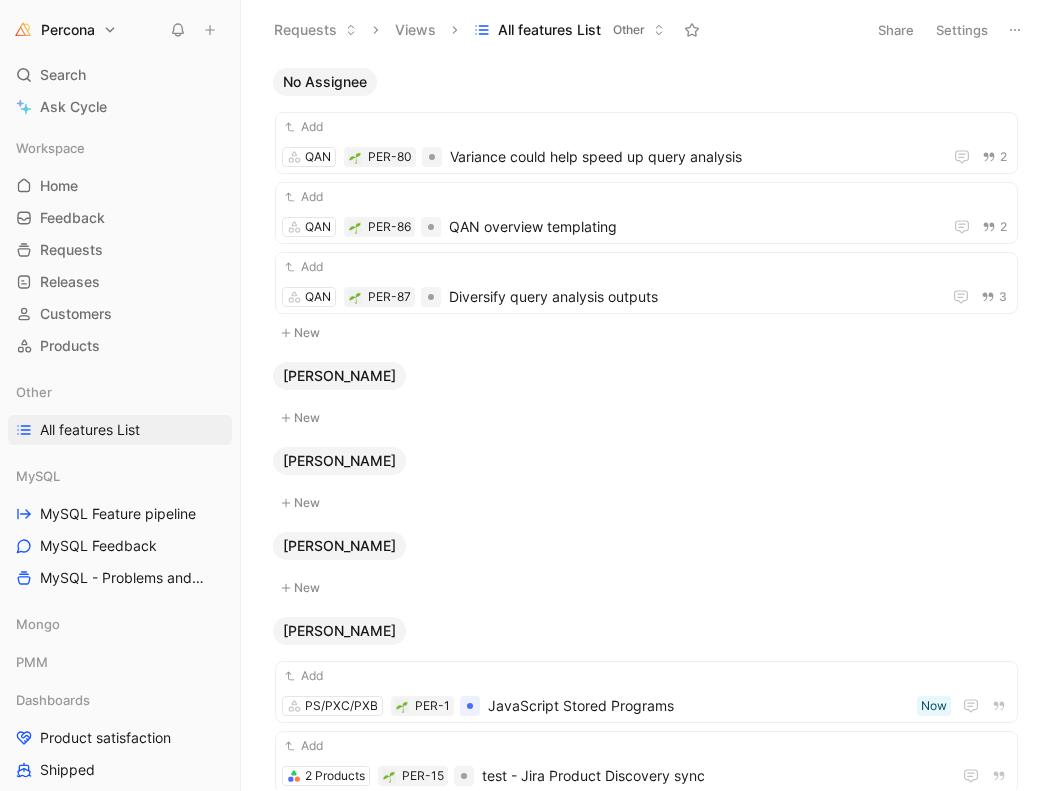click on "Views" at bounding box center [415, 30] 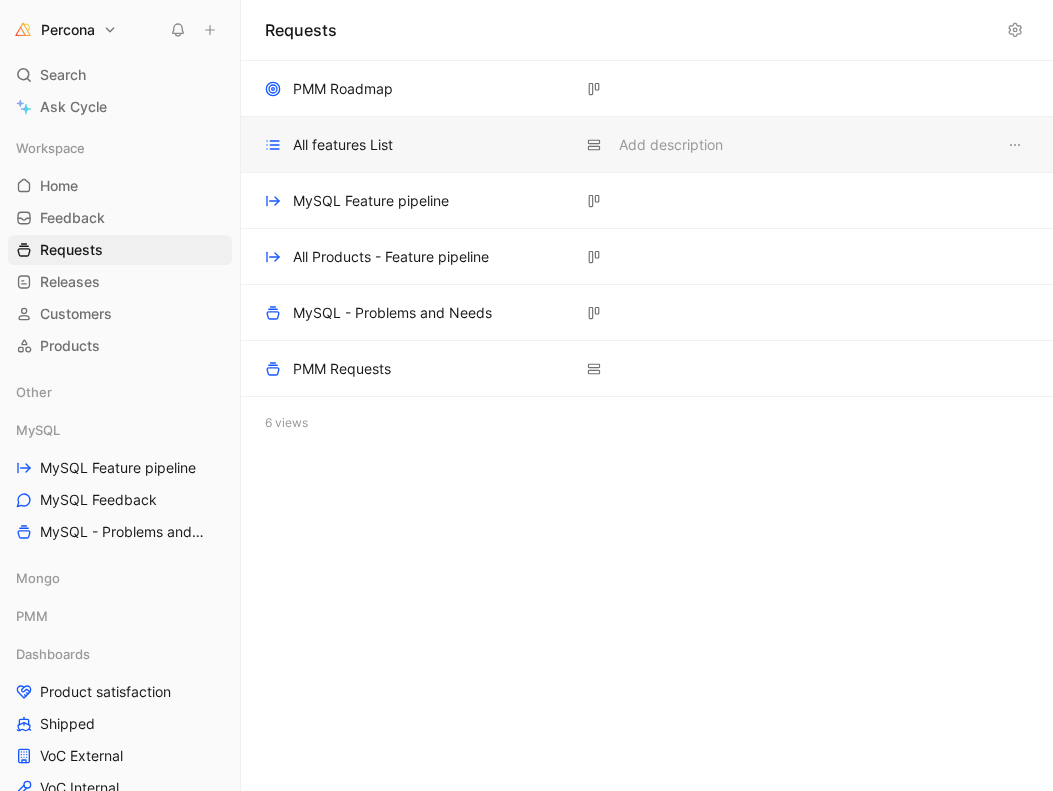 click on "All features List List Add description" at bounding box center [647, 145] 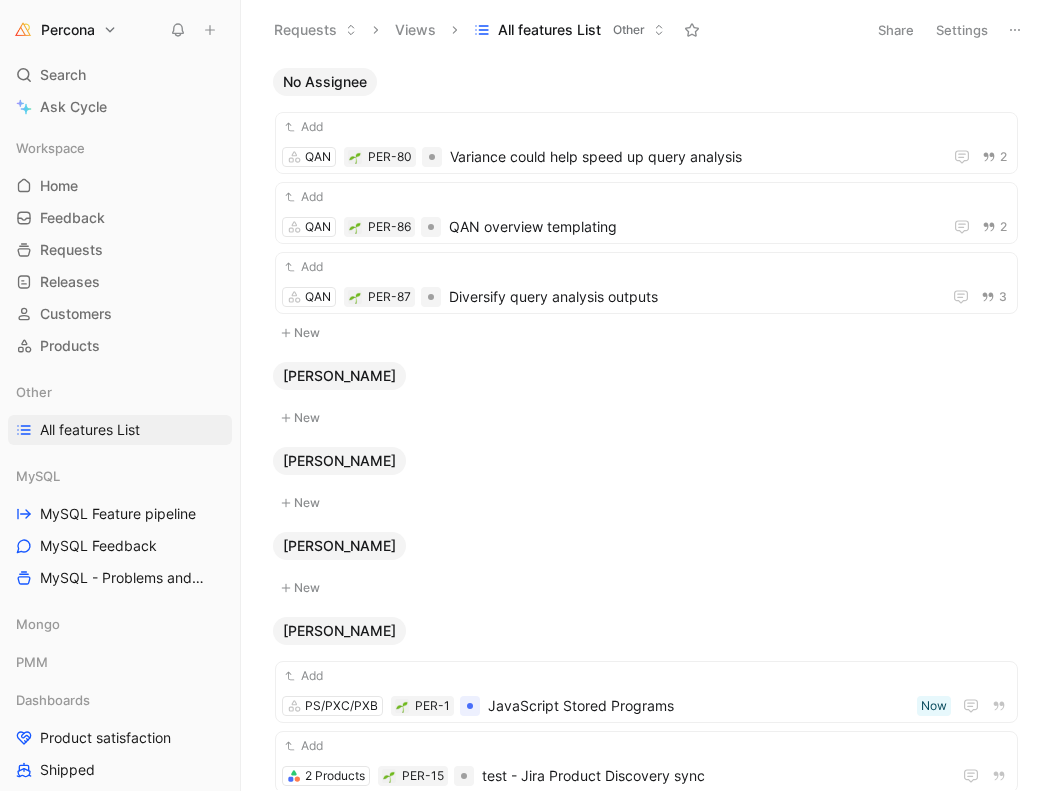 scroll, scrollTop: 0, scrollLeft: 0, axis: both 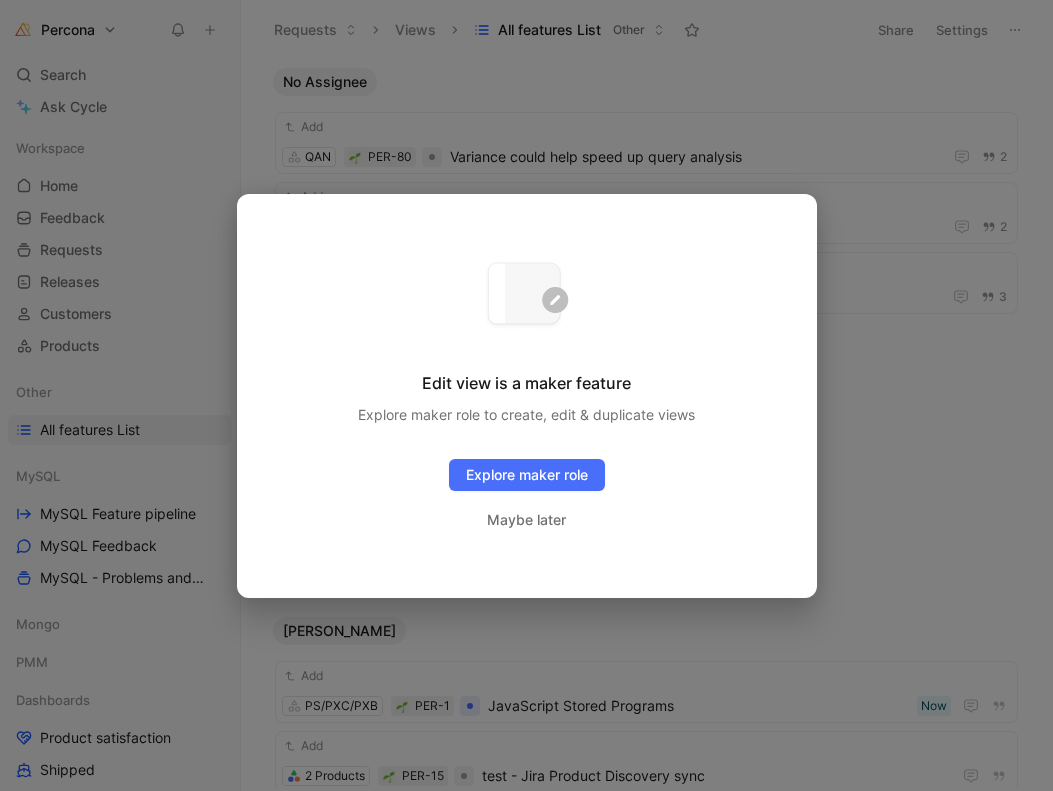click at bounding box center [526, 395] 